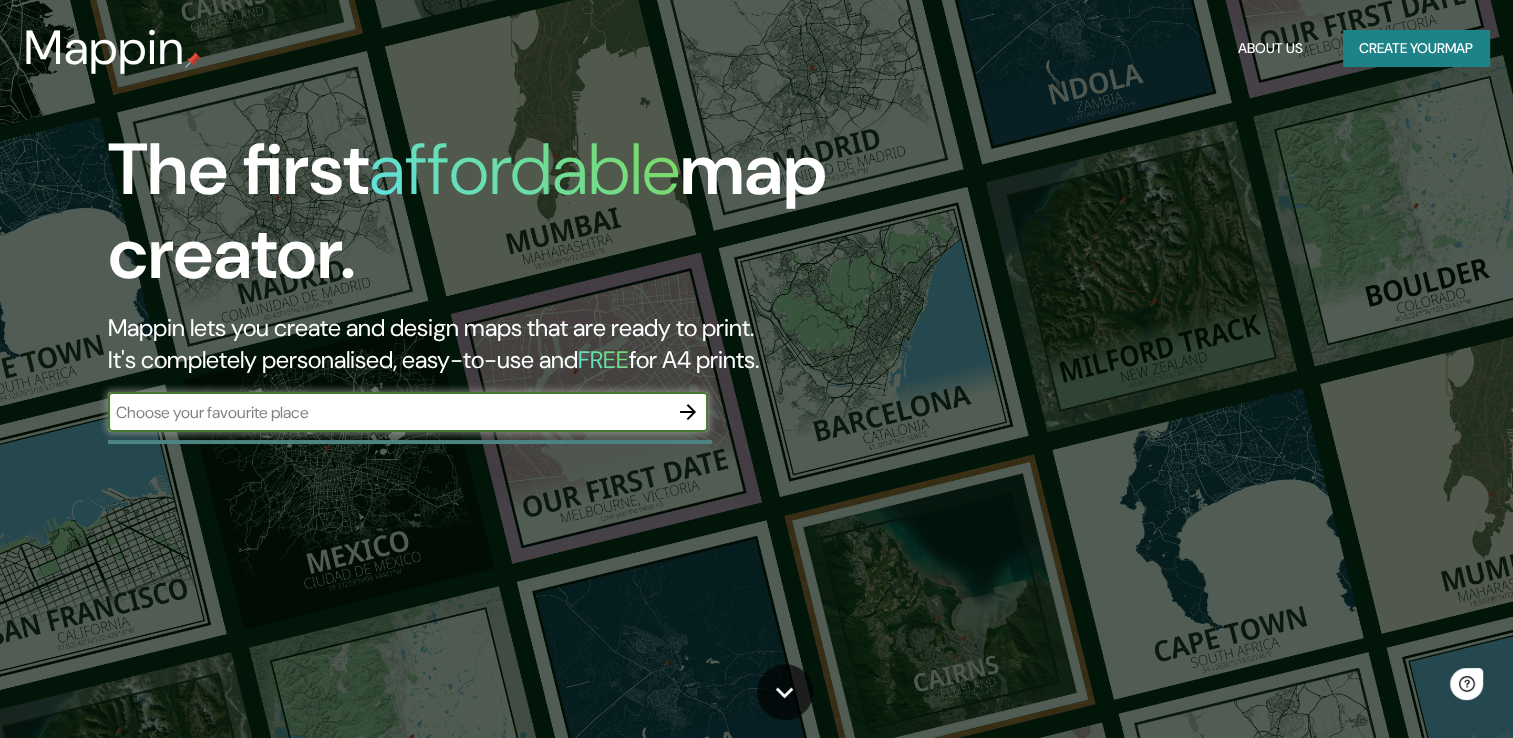 scroll, scrollTop: 0, scrollLeft: 0, axis: both 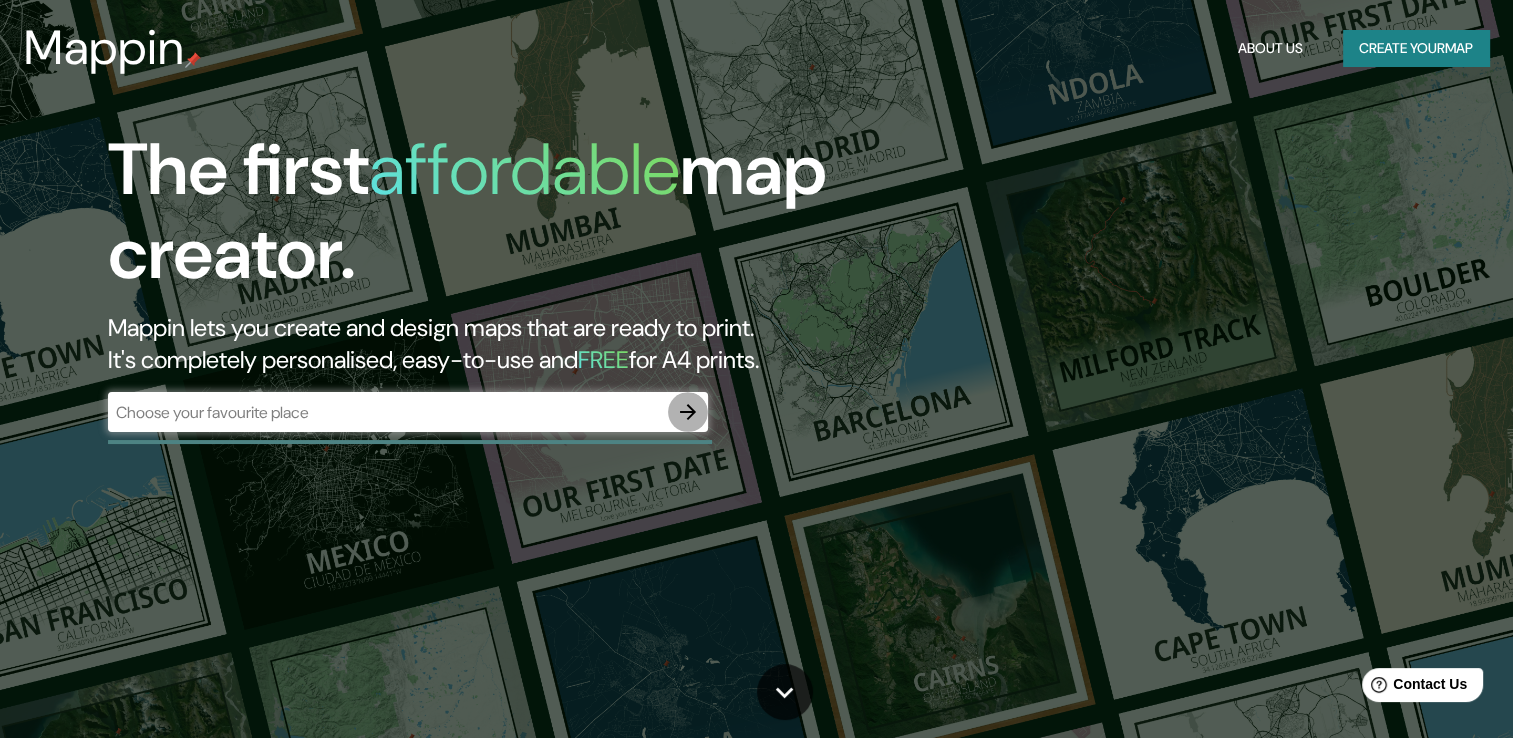 click 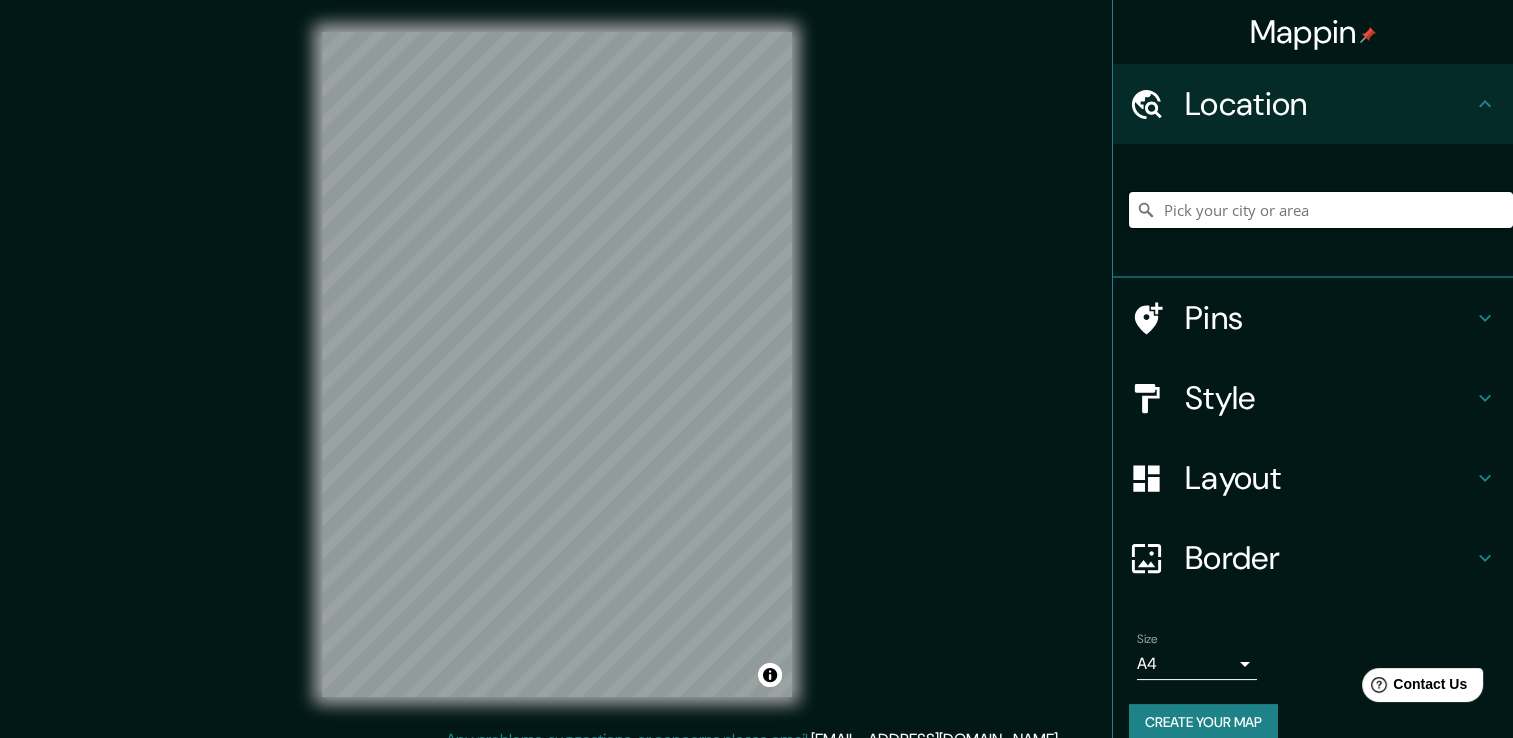 click at bounding box center (1321, 210) 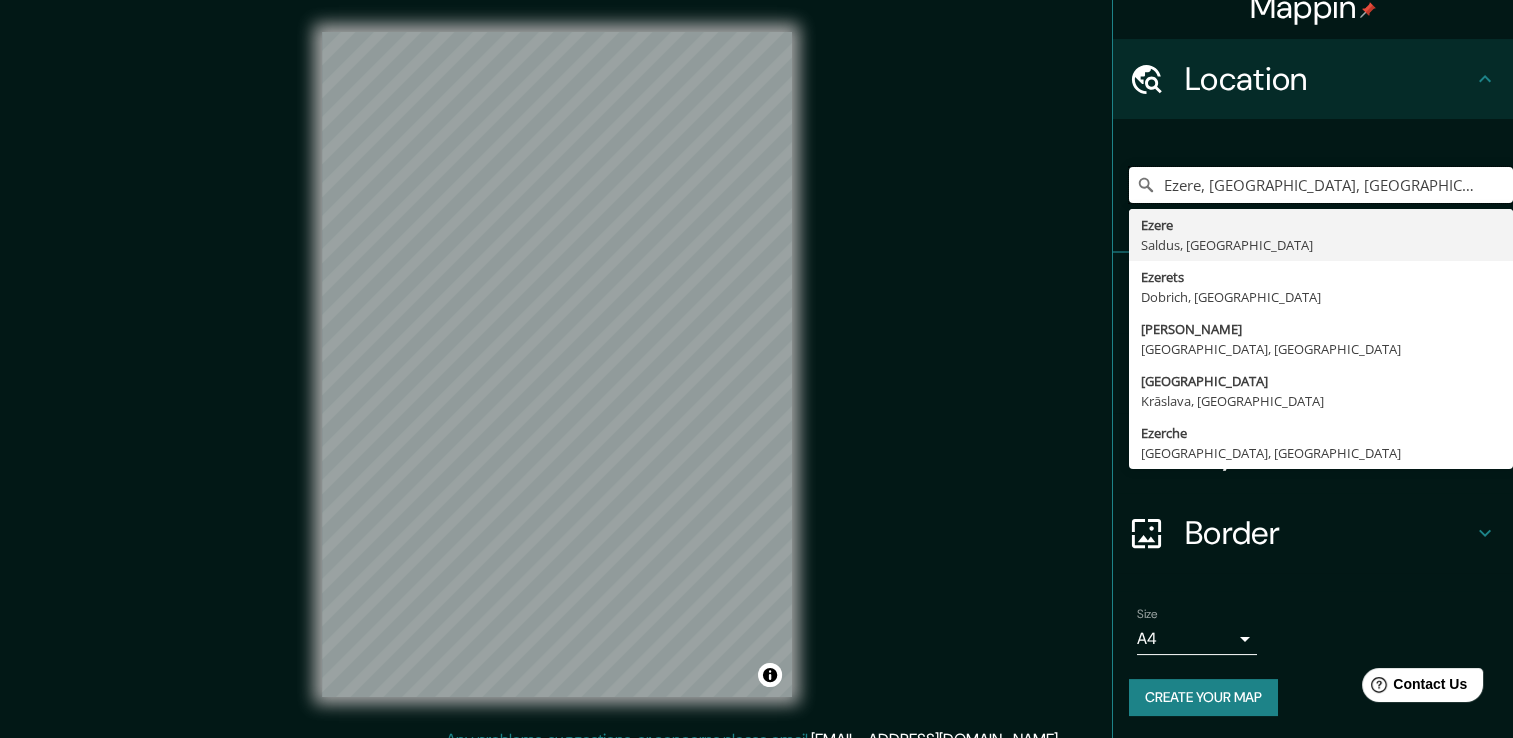 scroll, scrollTop: 0, scrollLeft: 0, axis: both 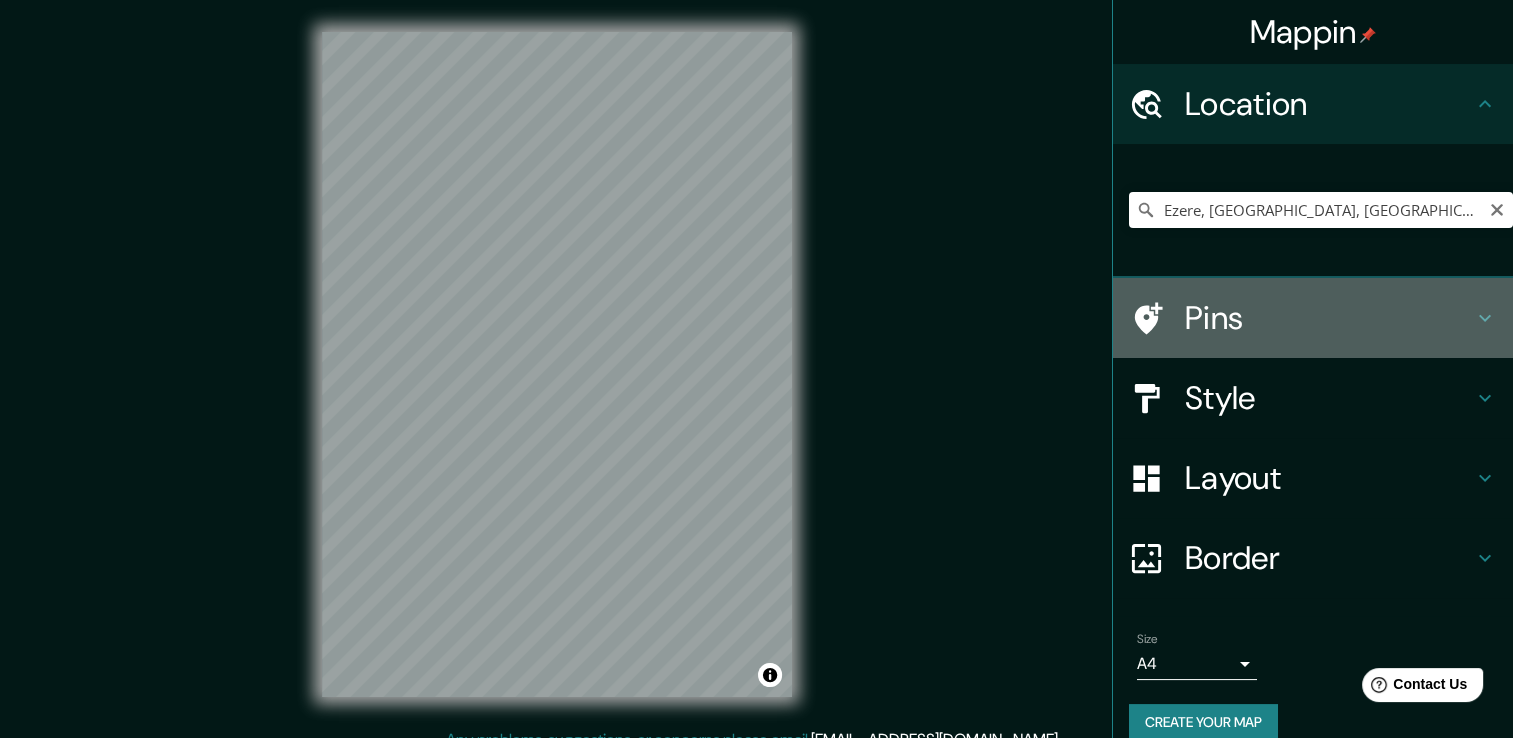 click on "Pins" at bounding box center [1329, 318] 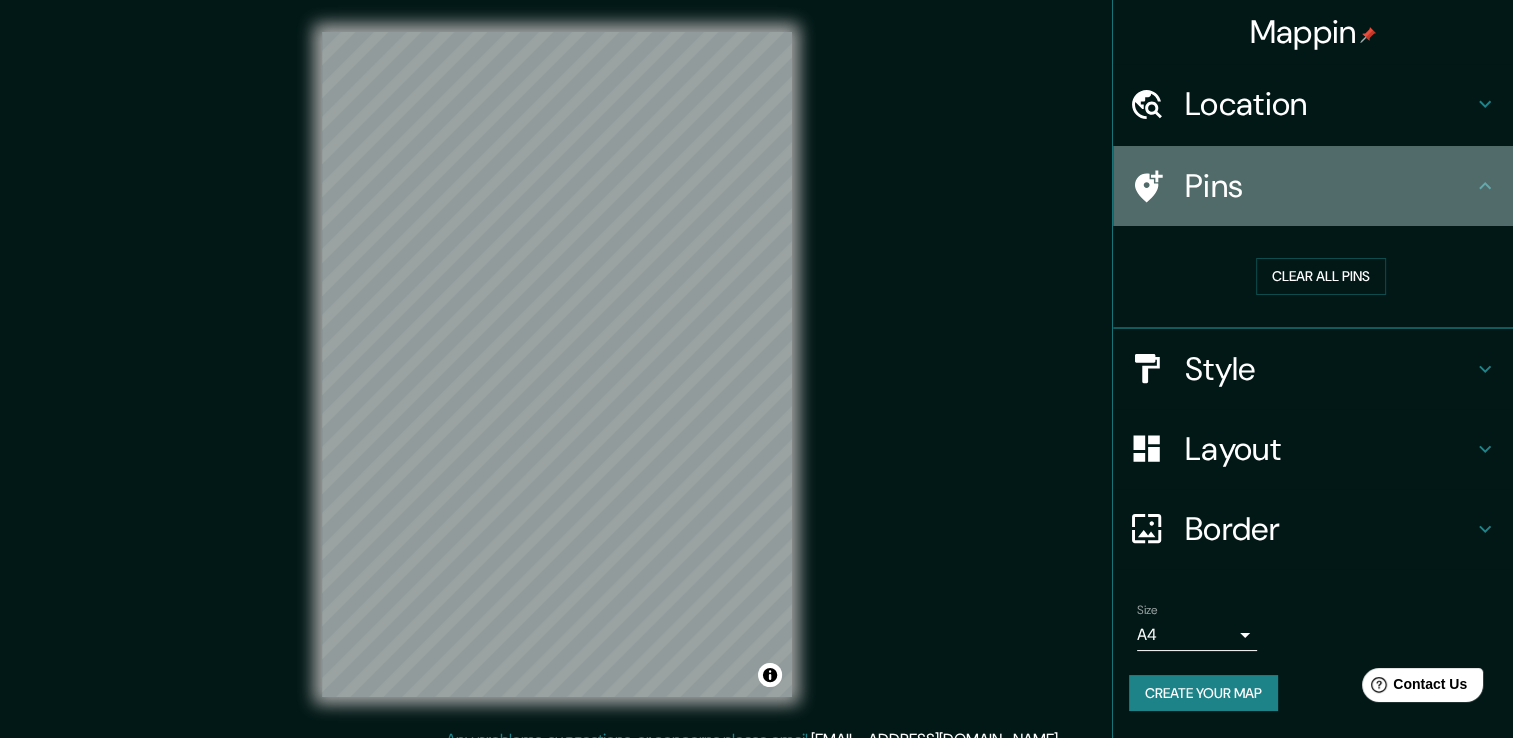 click on "Pins" at bounding box center [1329, 186] 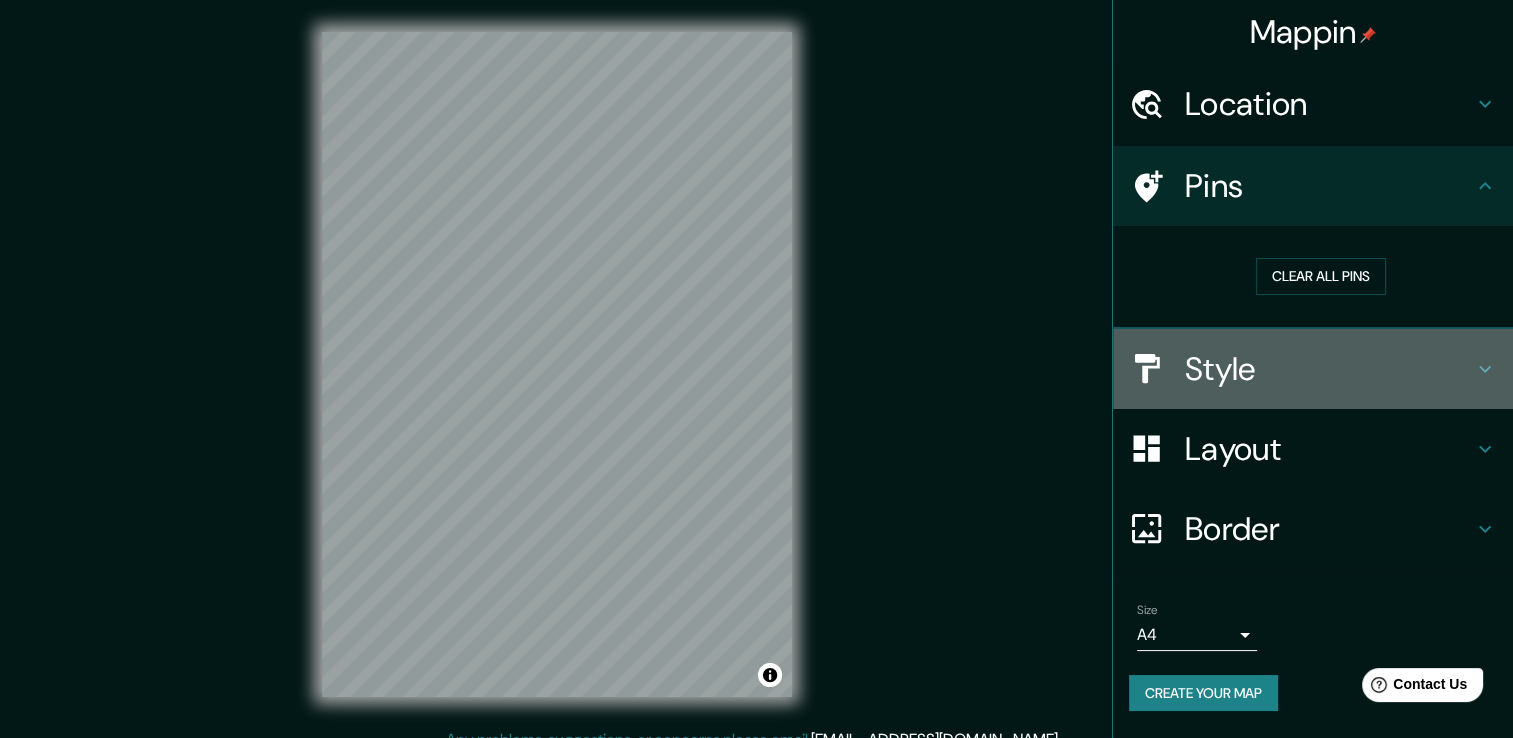 click on "Style" at bounding box center (1329, 369) 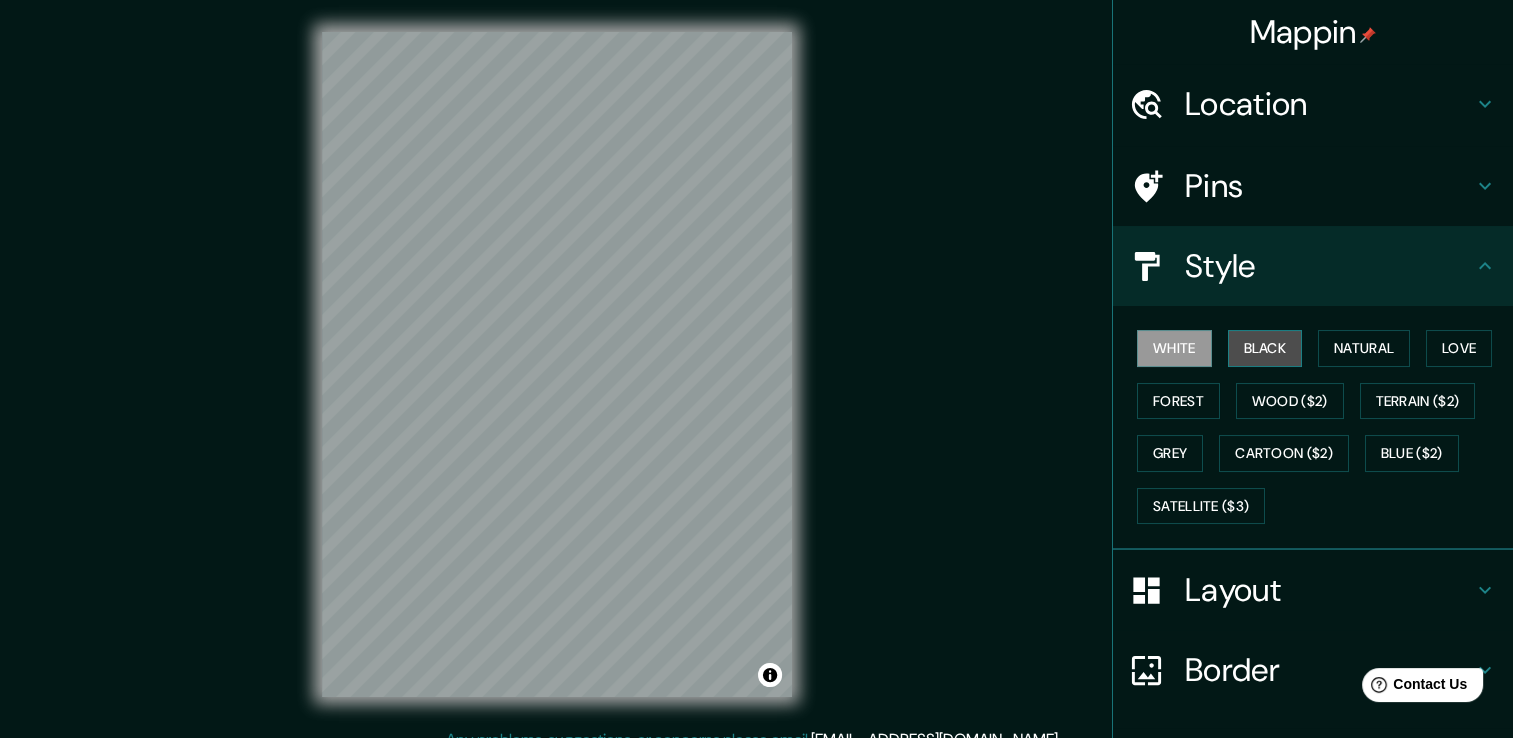 click on "Black" at bounding box center (1265, 348) 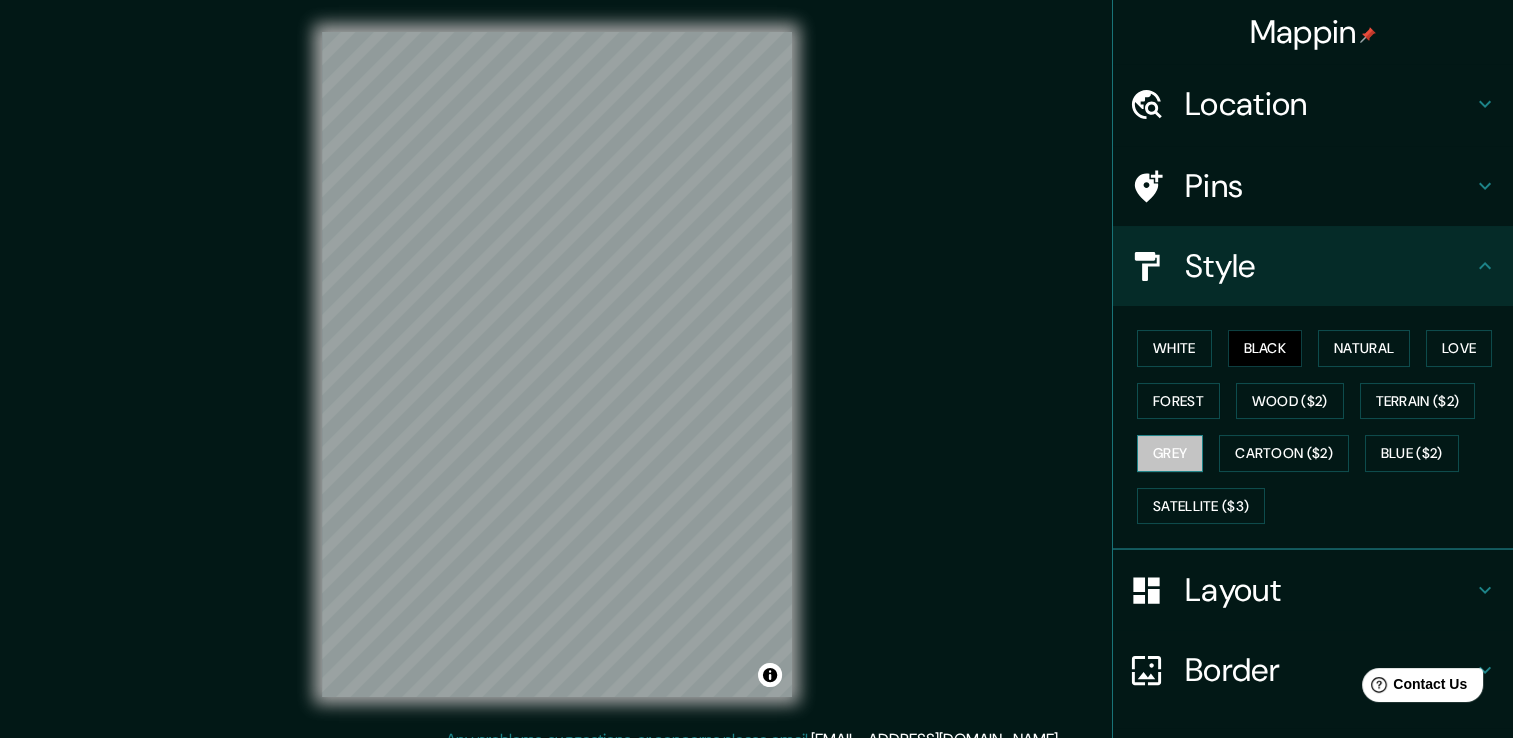 click on "Grey" at bounding box center (1170, 453) 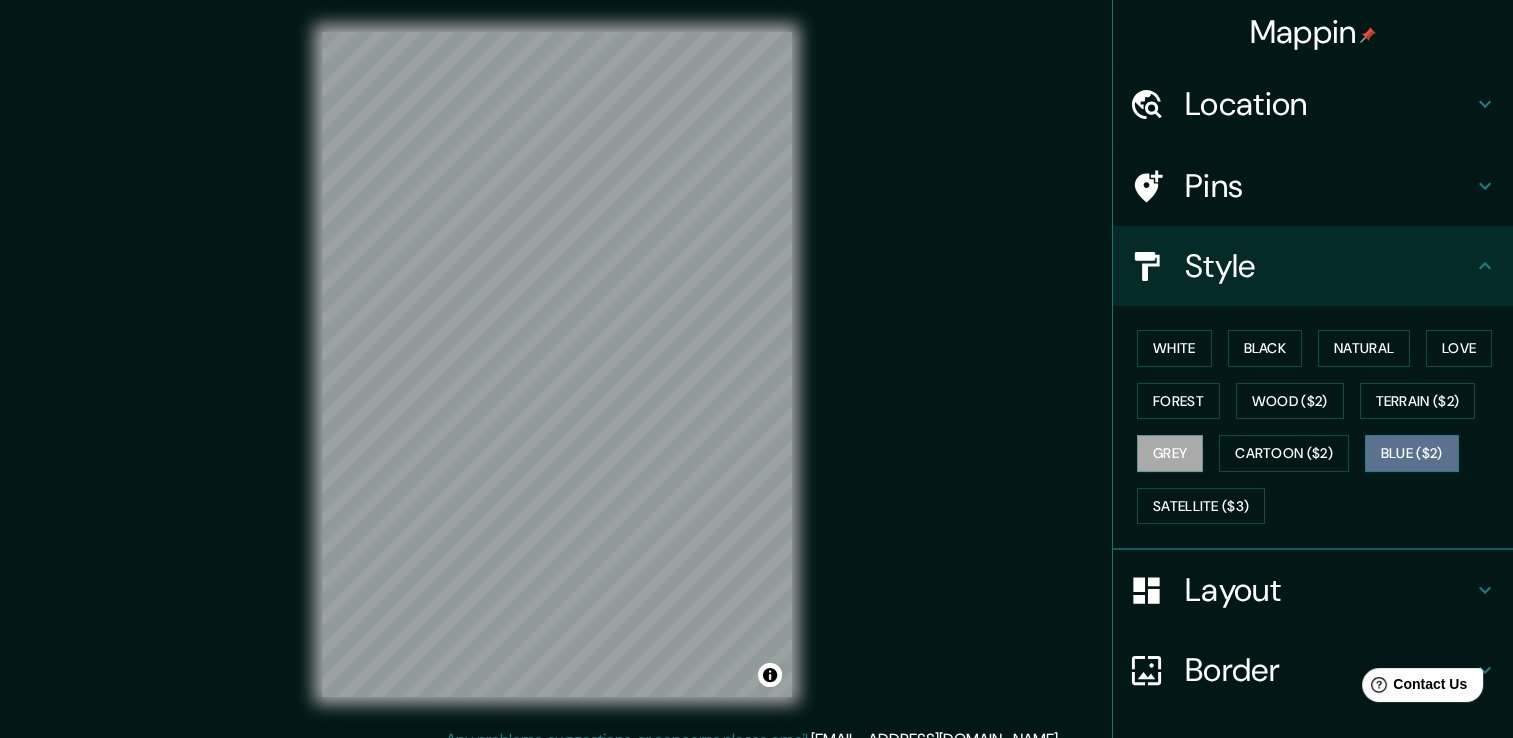 click on "Blue ($2)" at bounding box center (1412, 453) 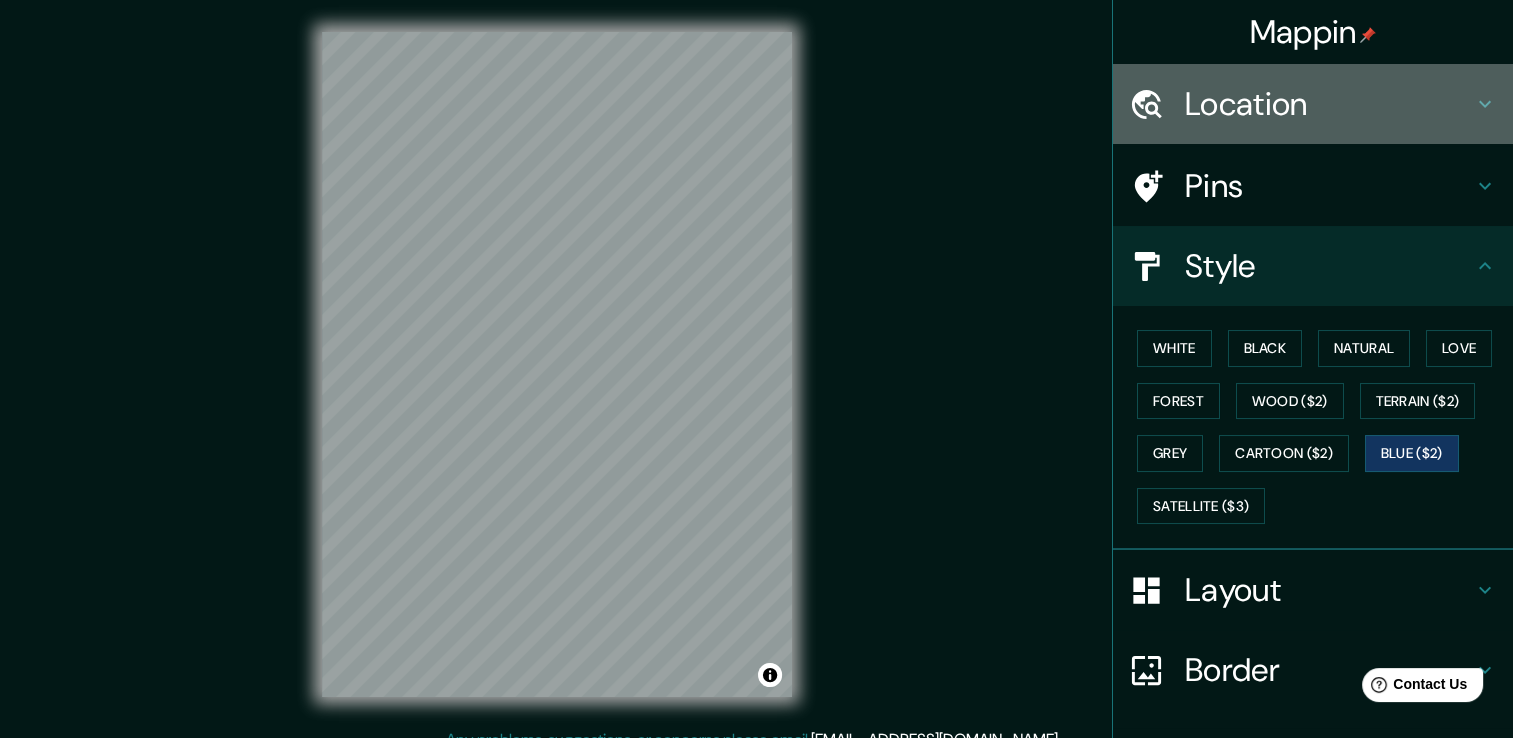 click on "Location" at bounding box center (1313, 104) 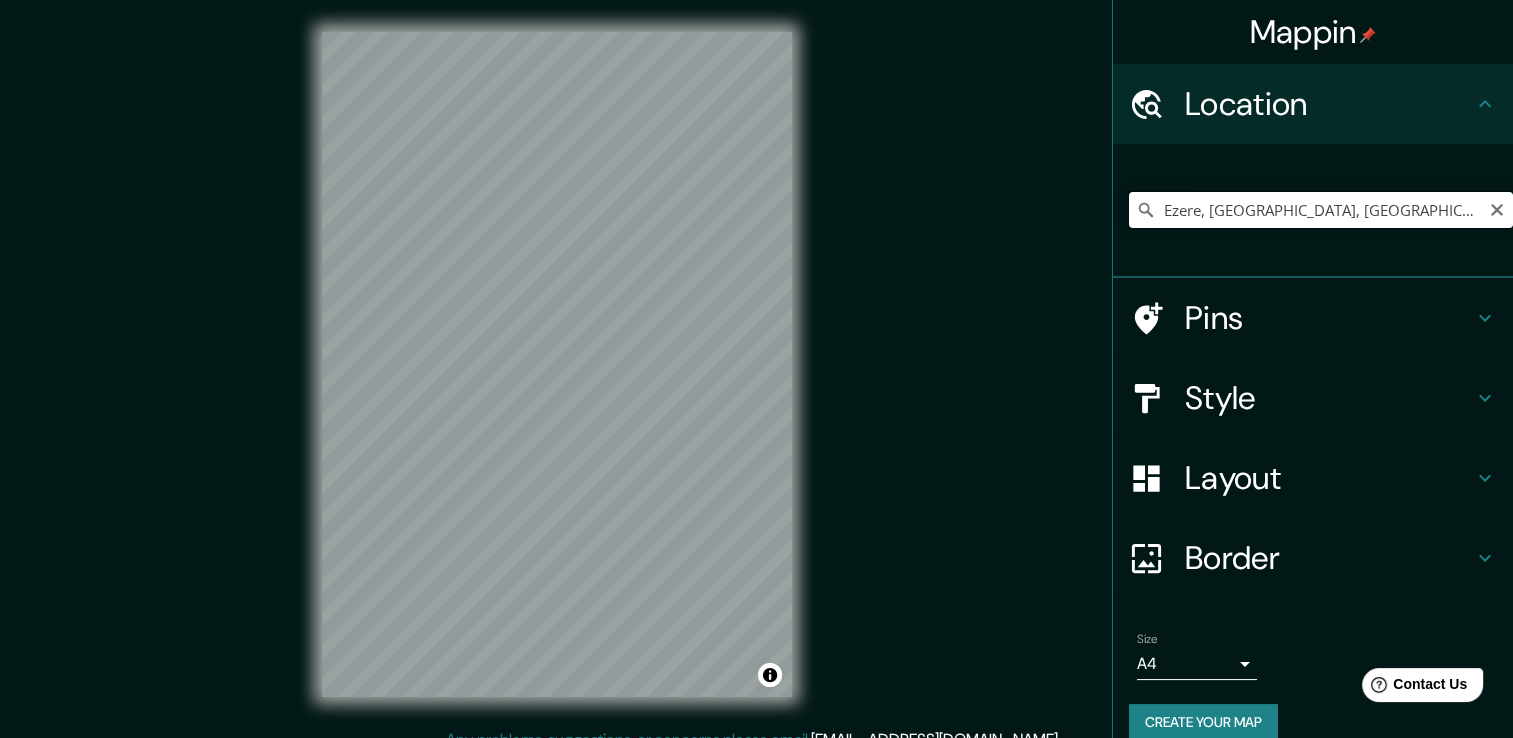 drag, startPoint x: 1316, startPoint y: 213, endPoint x: 1120, endPoint y: 229, distance: 196.65198 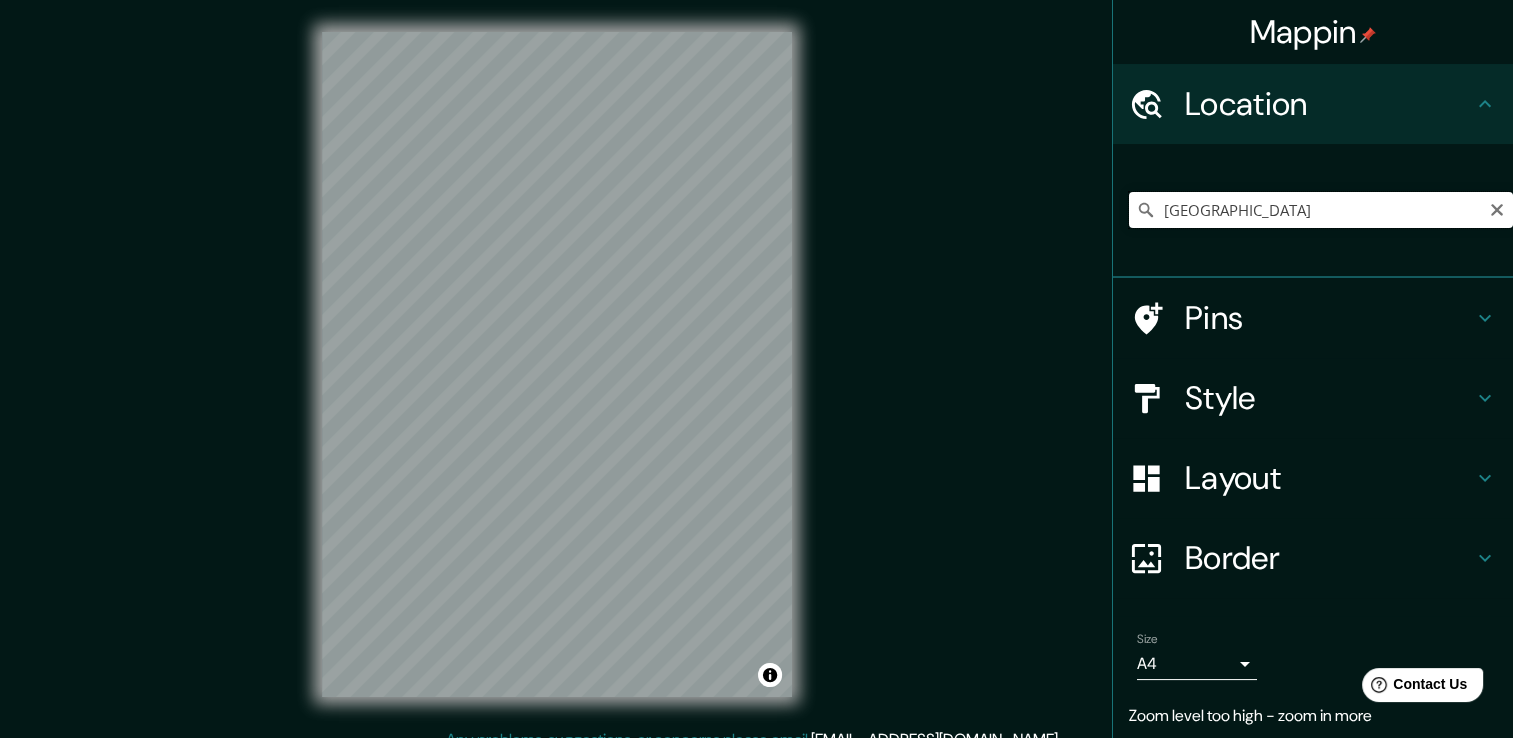 drag, startPoint x: 1194, startPoint y: 206, endPoint x: 1122, endPoint y: 214, distance: 72.443085 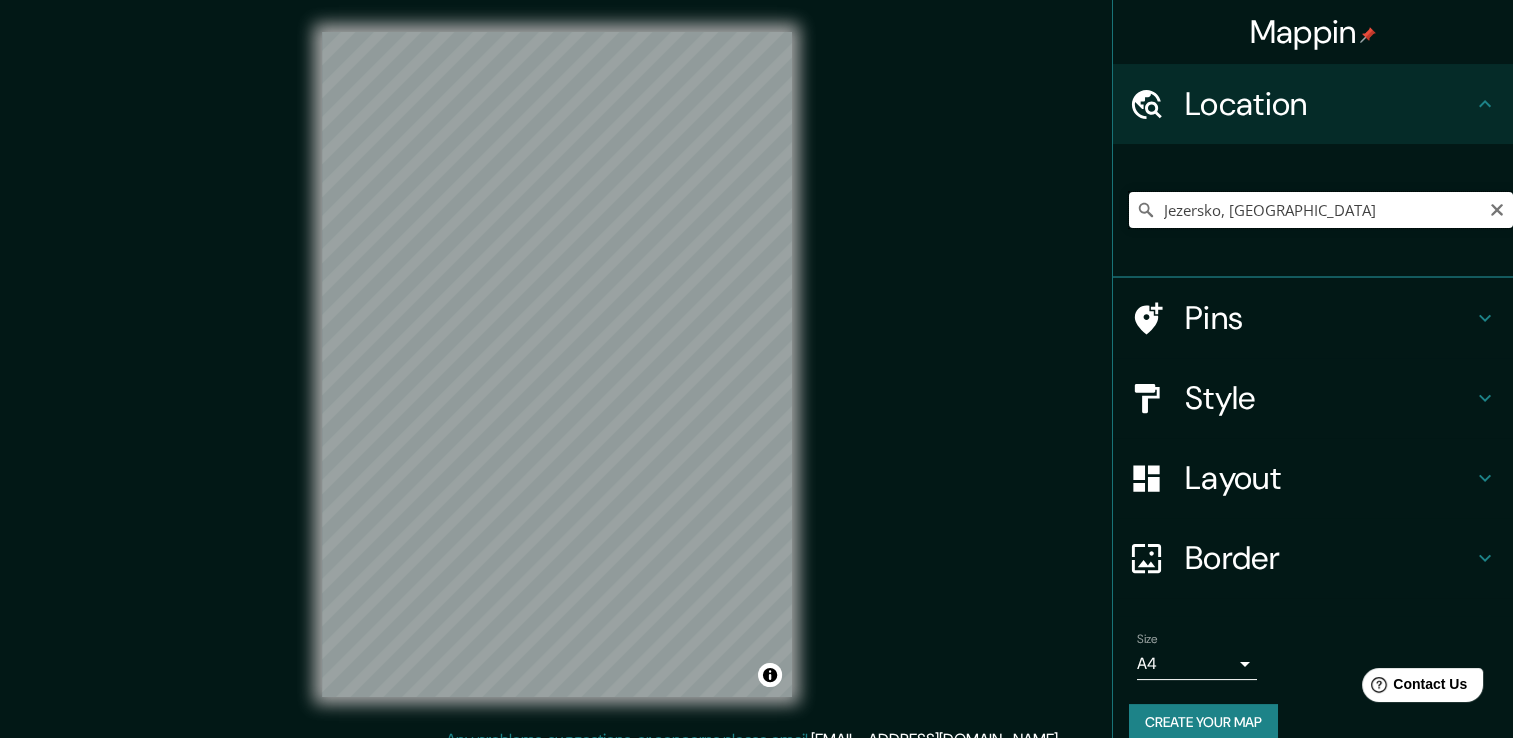 drag, startPoint x: 1282, startPoint y: 197, endPoint x: 1133, endPoint y: 207, distance: 149.33519 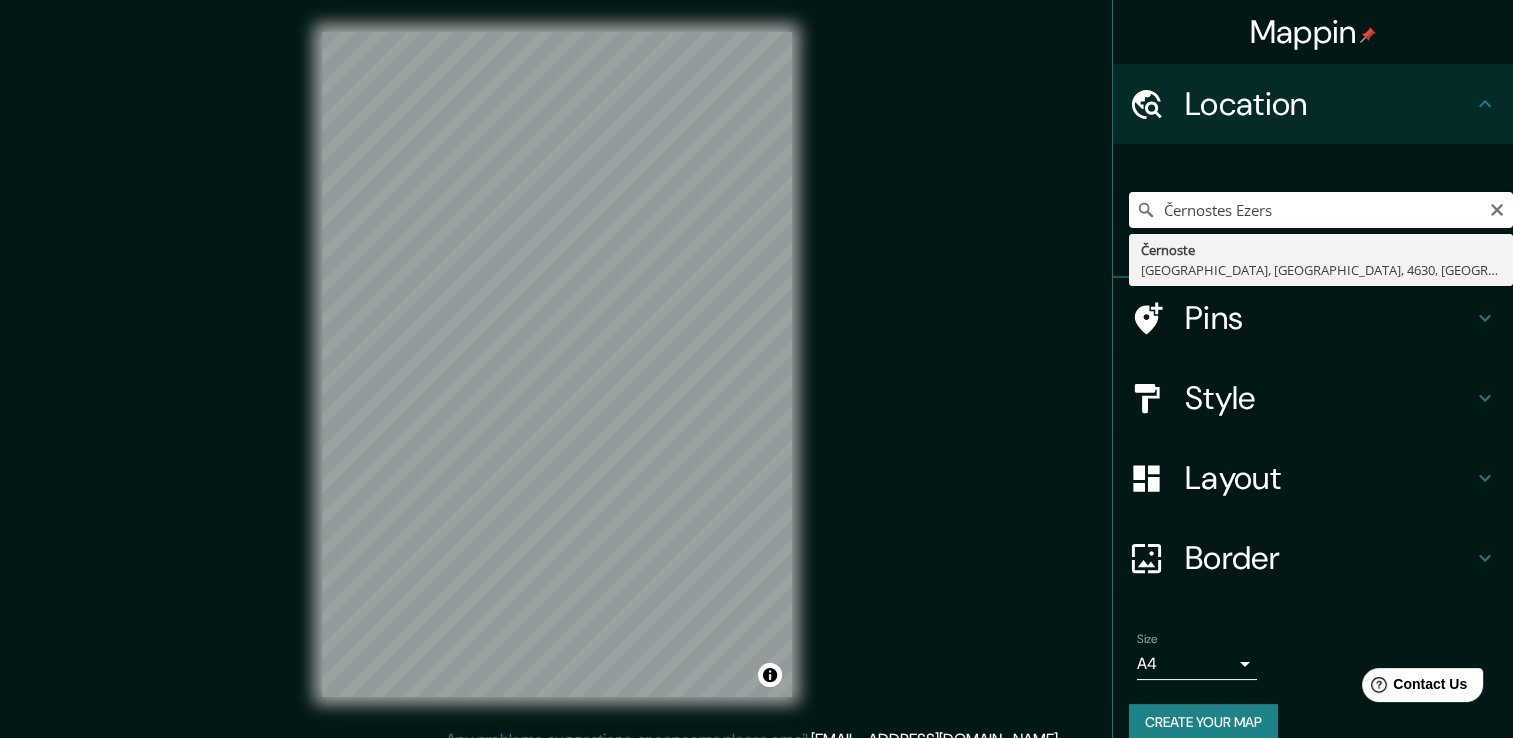 type on "[GEOGRAPHIC_DATA], [GEOGRAPHIC_DATA], [GEOGRAPHIC_DATA], 4630, [GEOGRAPHIC_DATA]" 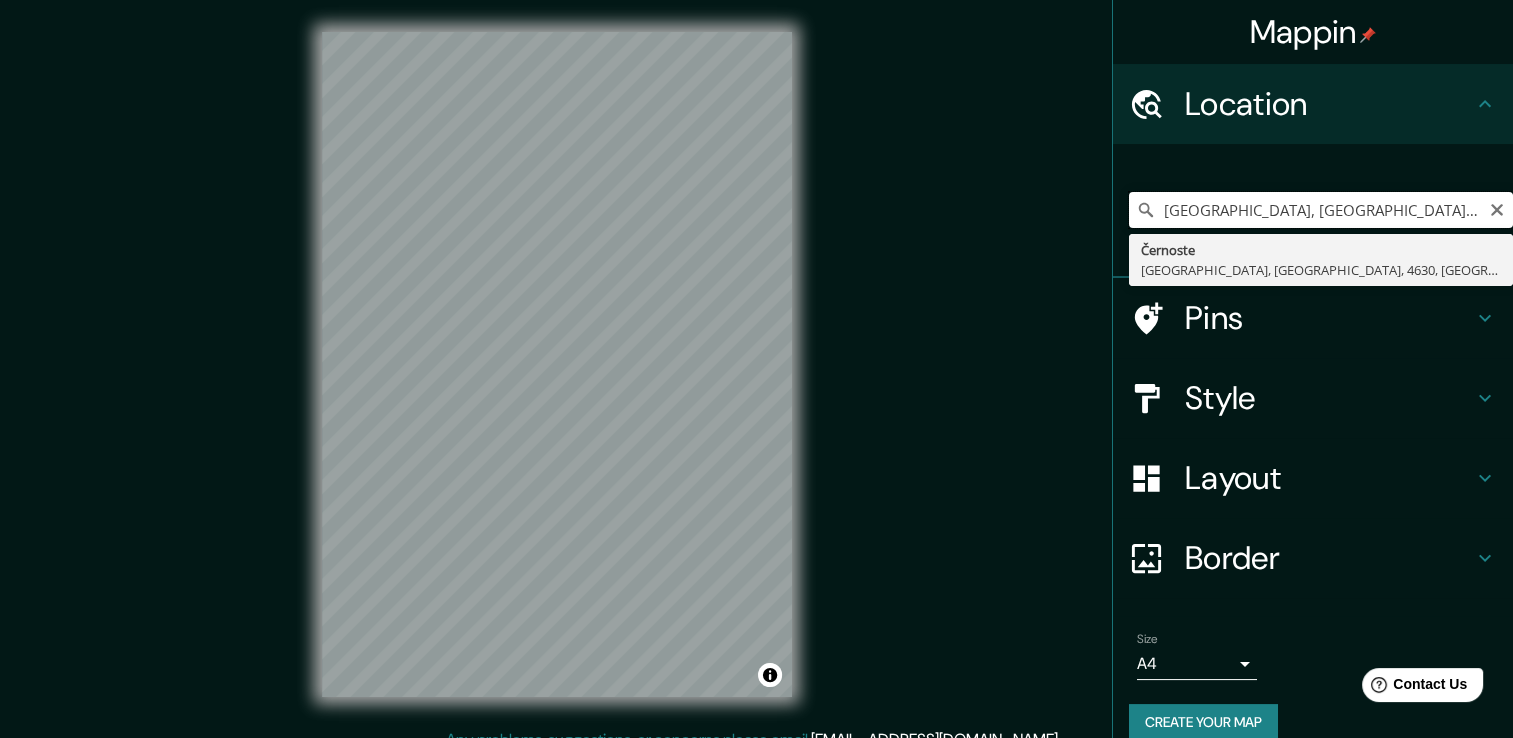 scroll, scrollTop: 0, scrollLeft: 0, axis: both 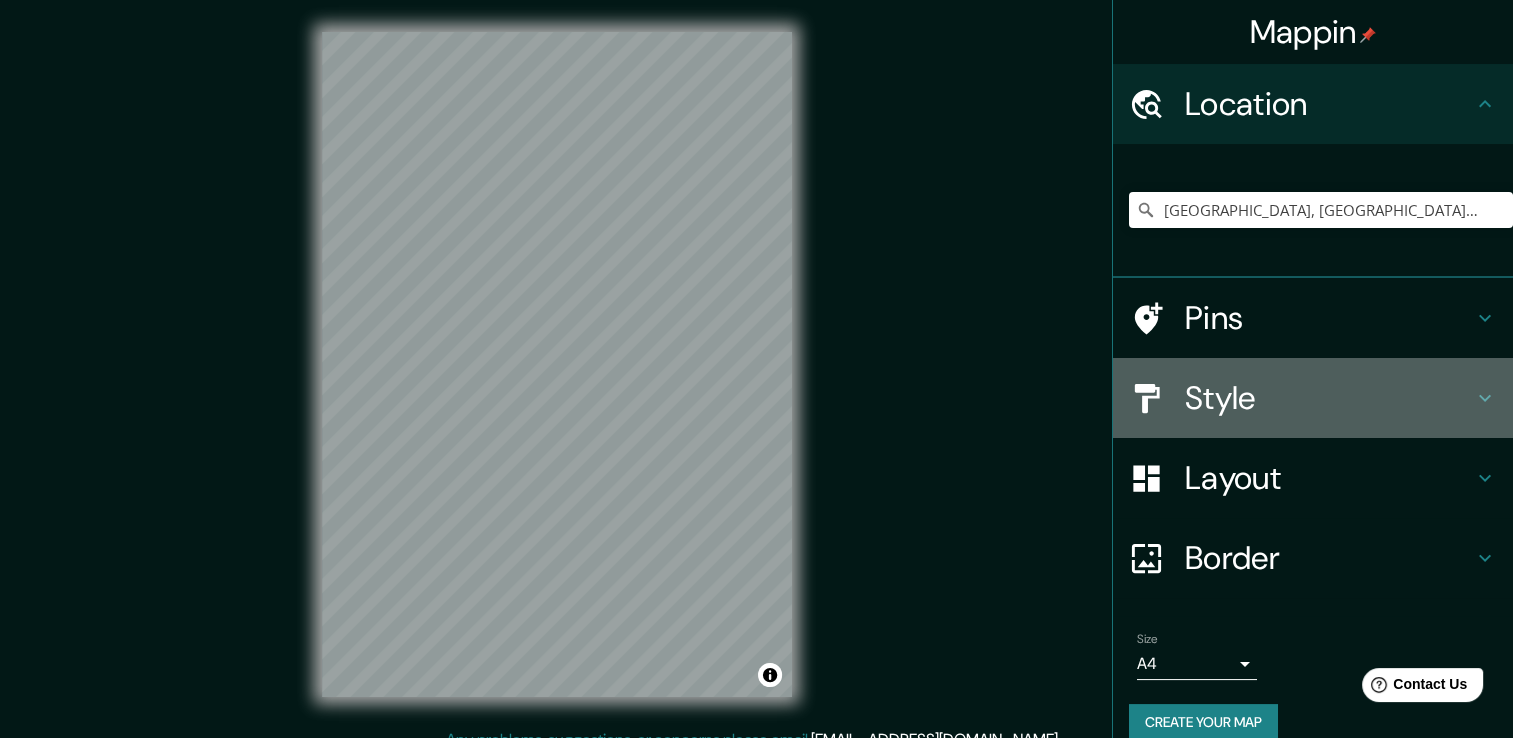 click on "Style" at bounding box center (1329, 398) 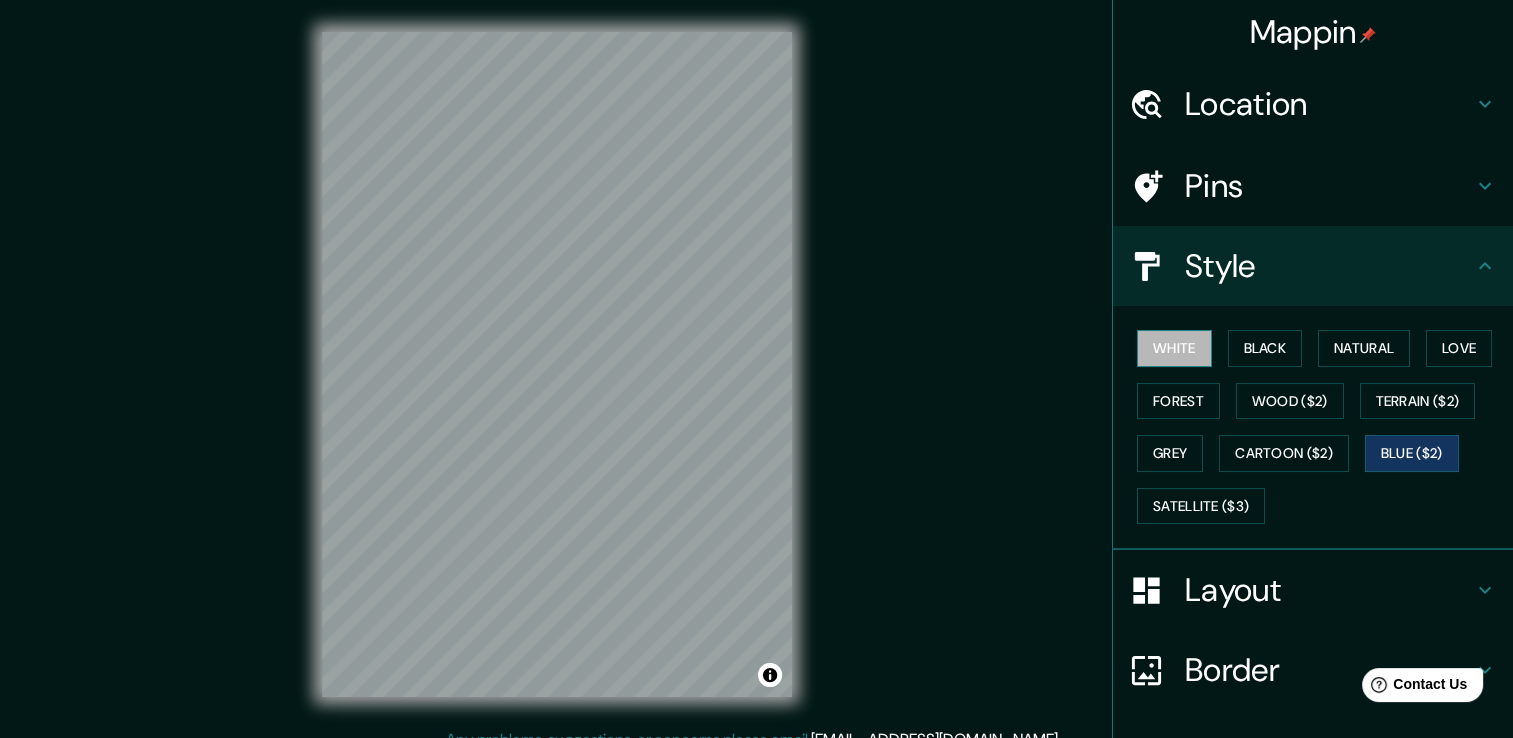 click on "White" at bounding box center (1174, 348) 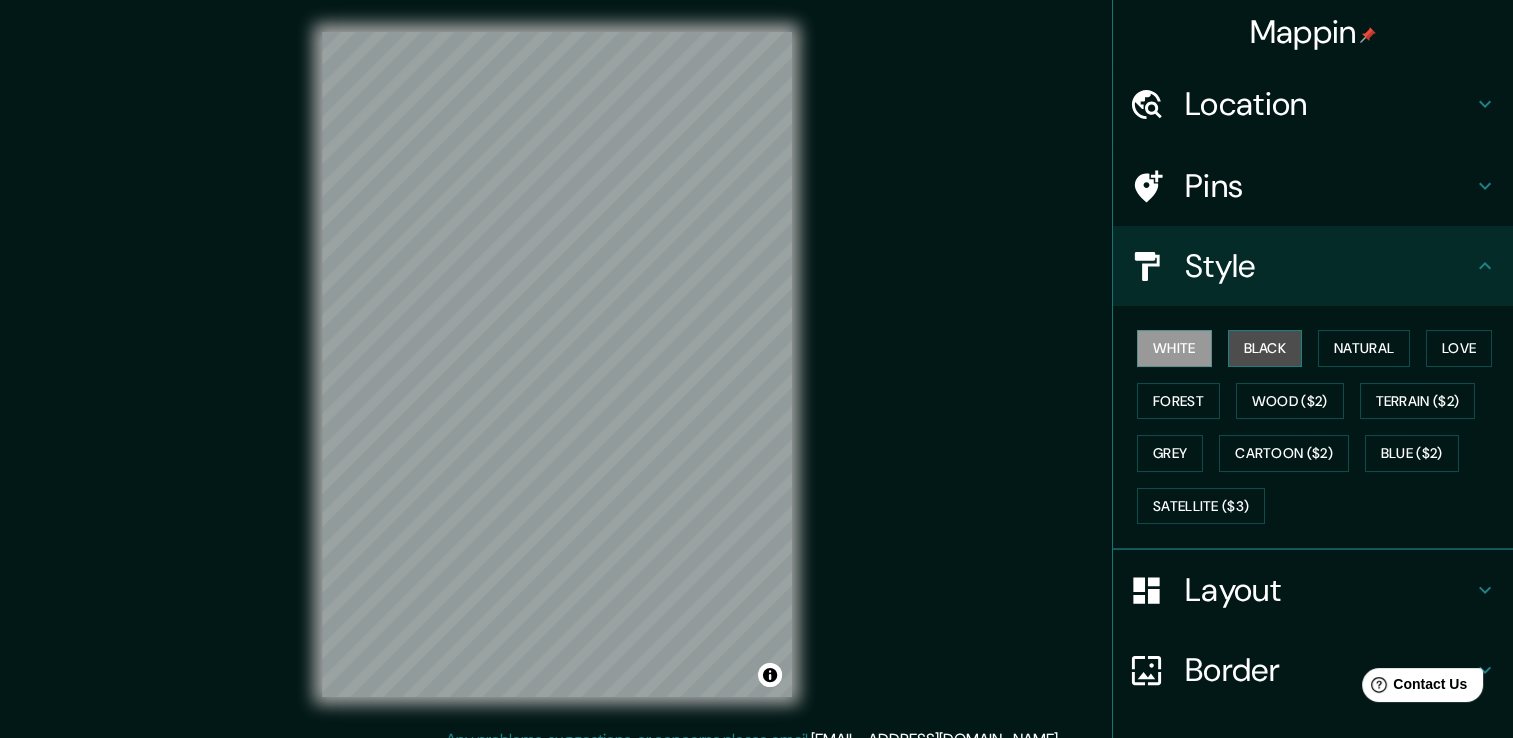 click on "Black" at bounding box center (1265, 348) 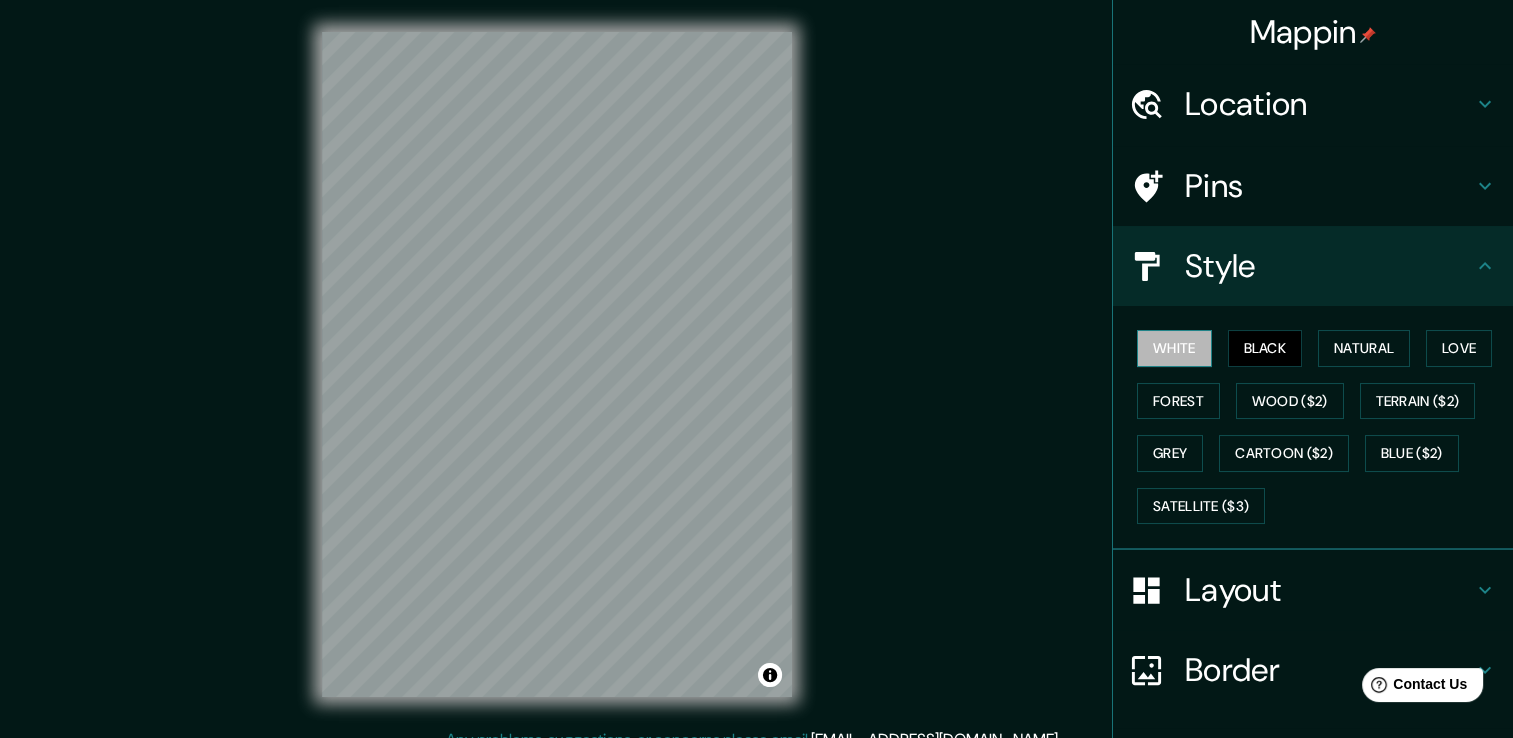 click on "White" at bounding box center (1174, 348) 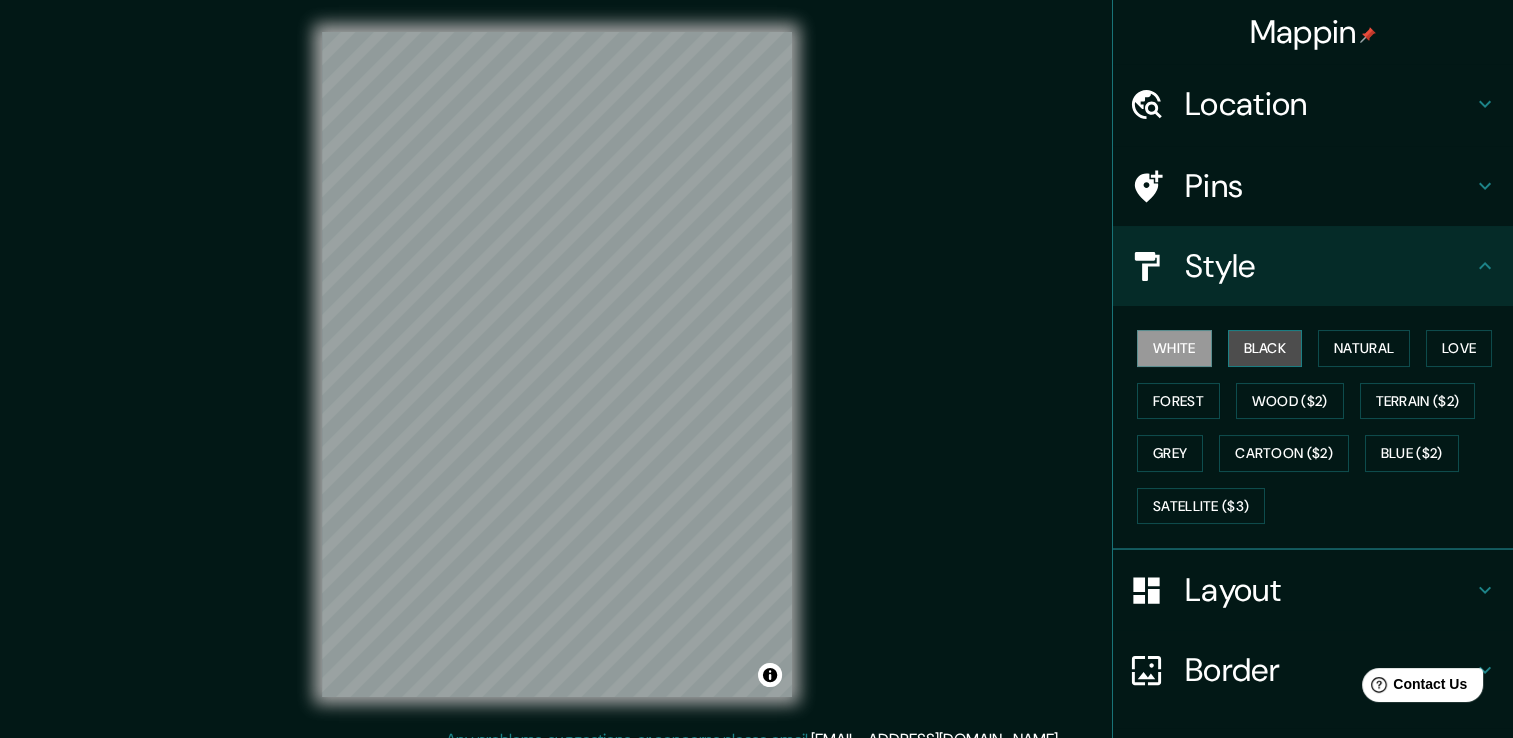 click on "Black" at bounding box center [1265, 348] 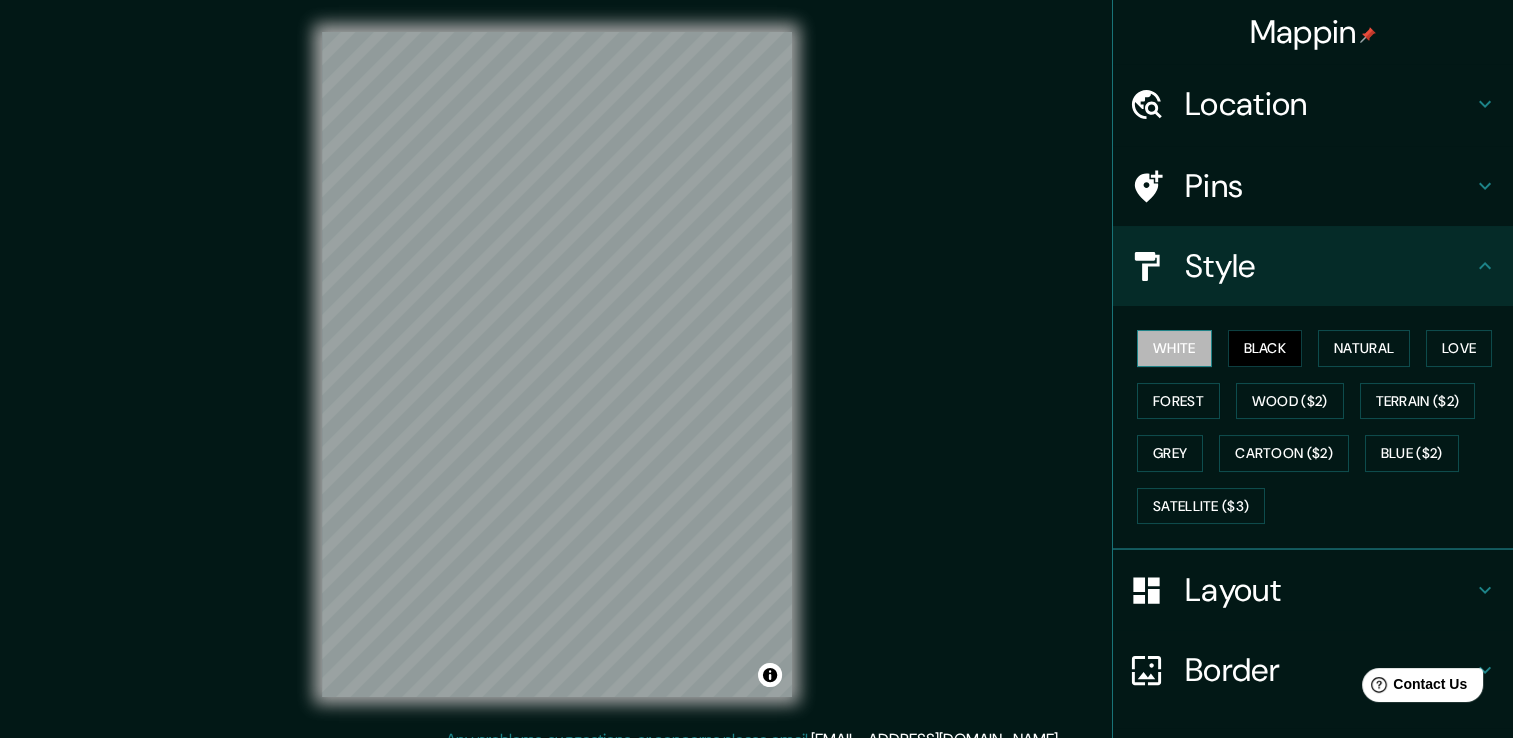 click on "White" at bounding box center [1174, 348] 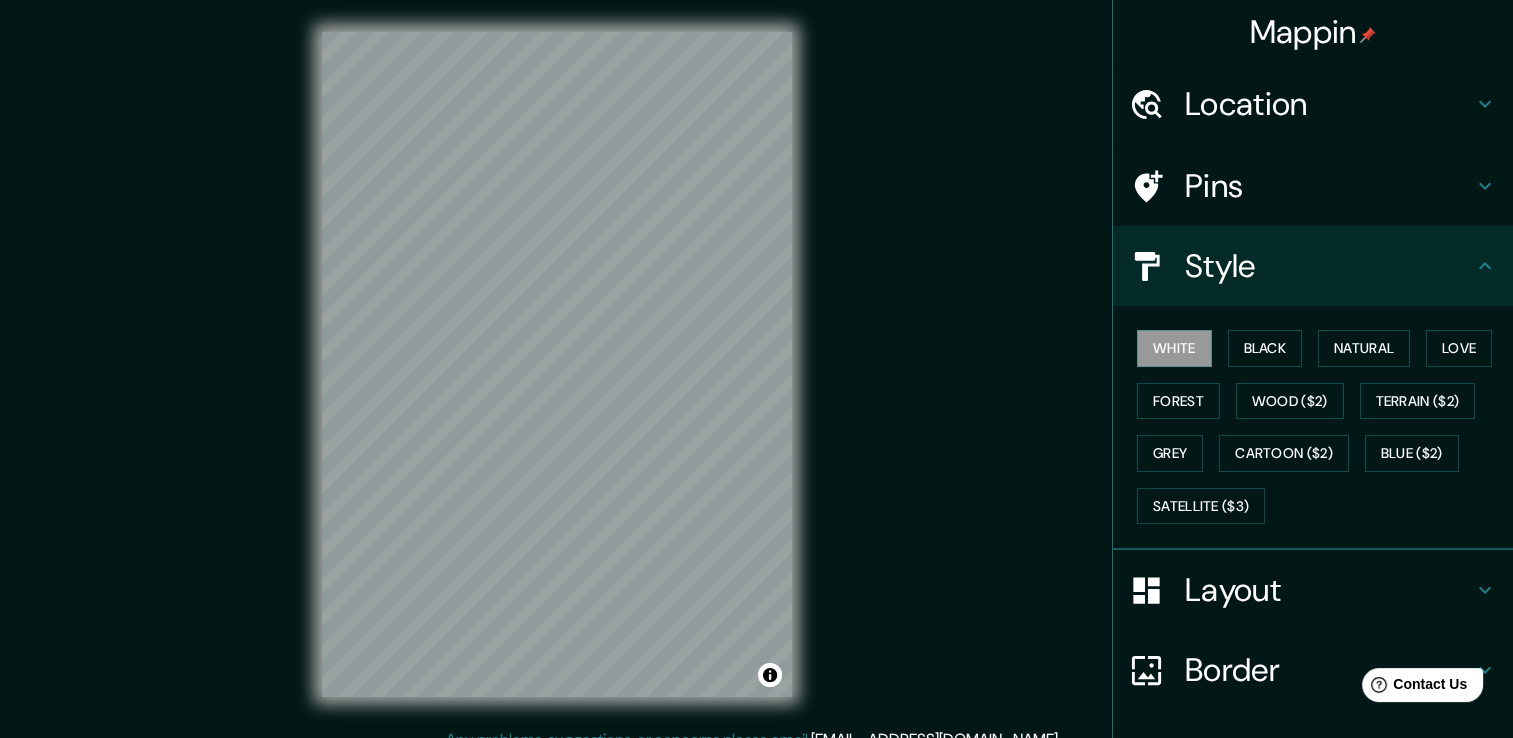 scroll, scrollTop: 135, scrollLeft: 0, axis: vertical 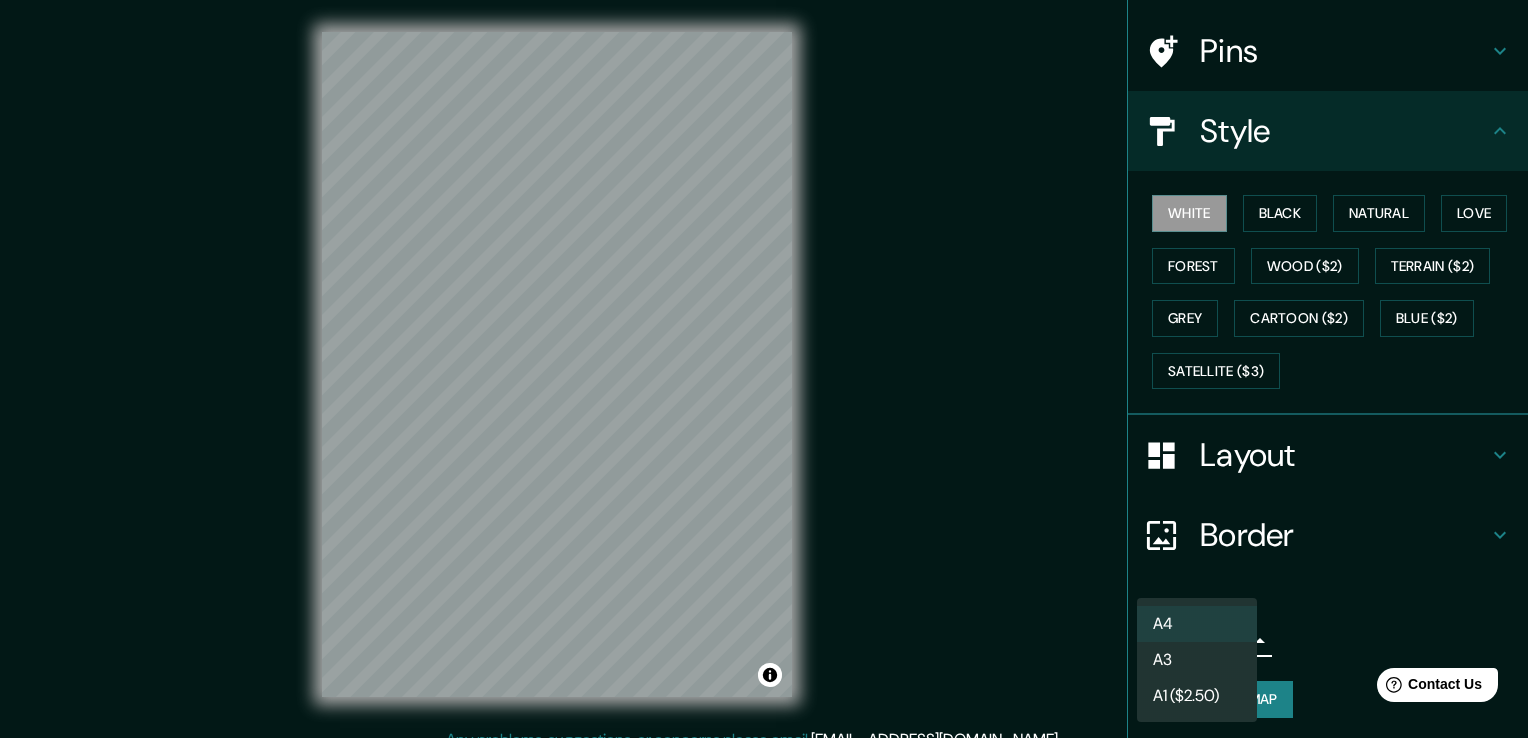 click on "Mappin Location [STREET_ADDRESS] Pins Style White Black Natural Love Forest Wood ($2) Terrain ($2) Grey Cartoon ($2) Blue ($2) Satellite ($3) Layout Border Choose a border.  Hint : you can make layers of the frame opaque to create some cool effects. None Simple Transparent Fancy Size A4 single Create your map © Mapbox   © OpenStreetMap   Improve this map Any problems, suggestions, or concerns please email    [EMAIL_ADDRESS][DOMAIN_NAME] . . . A4 A3 A1 ($2.50)" at bounding box center [764, 369] 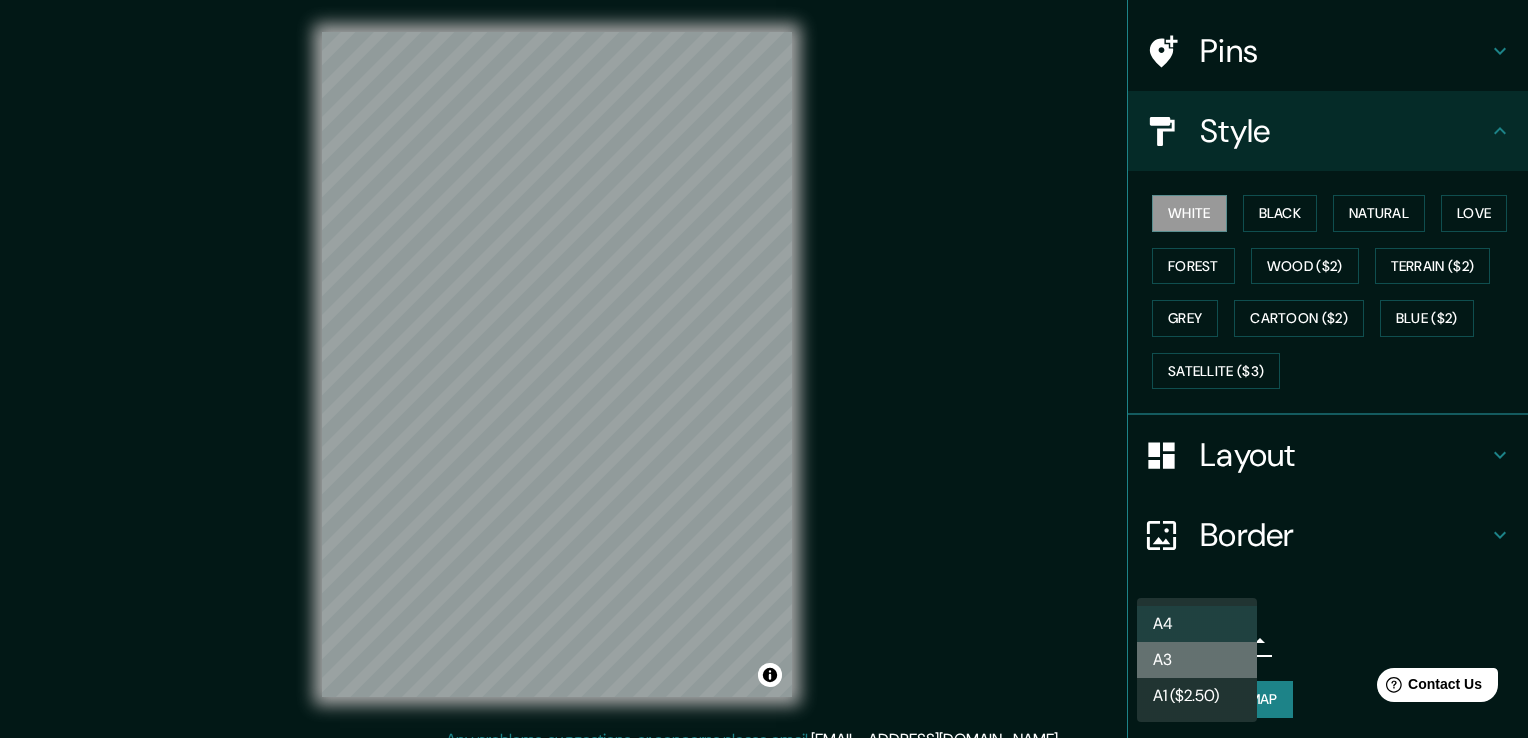 click on "A3" at bounding box center (1197, 660) 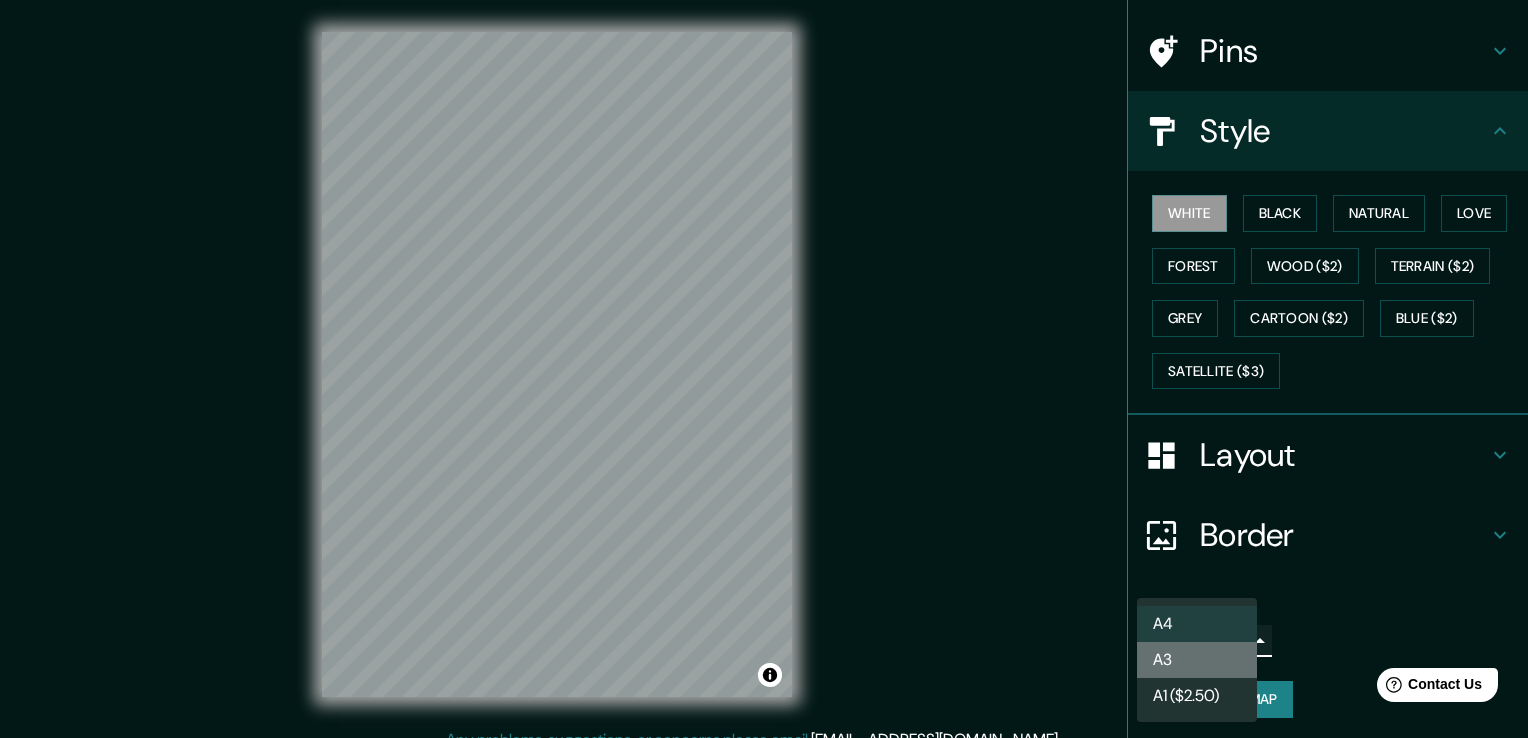 type on "a4" 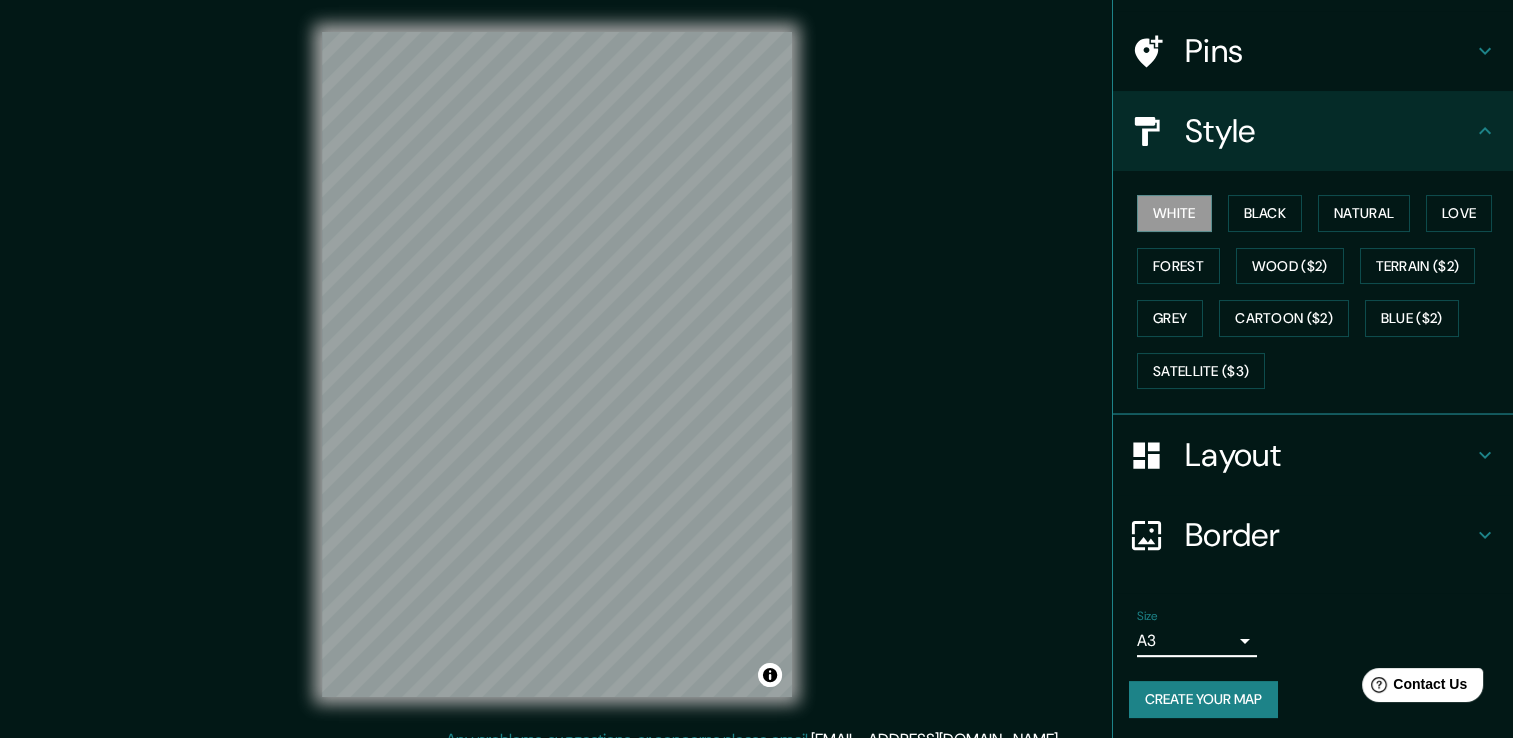 click on "Border" at bounding box center (1329, 535) 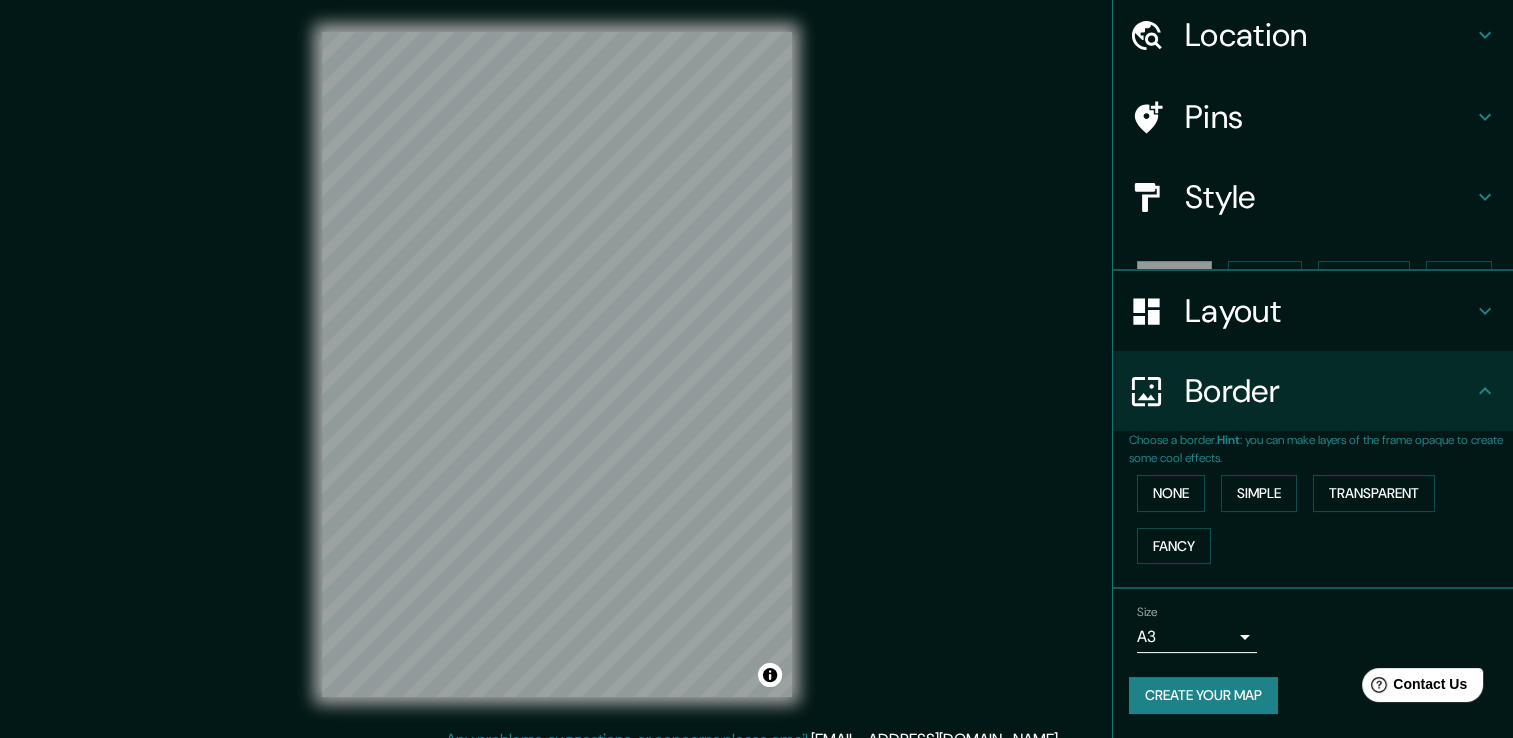 scroll, scrollTop: 33, scrollLeft: 0, axis: vertical 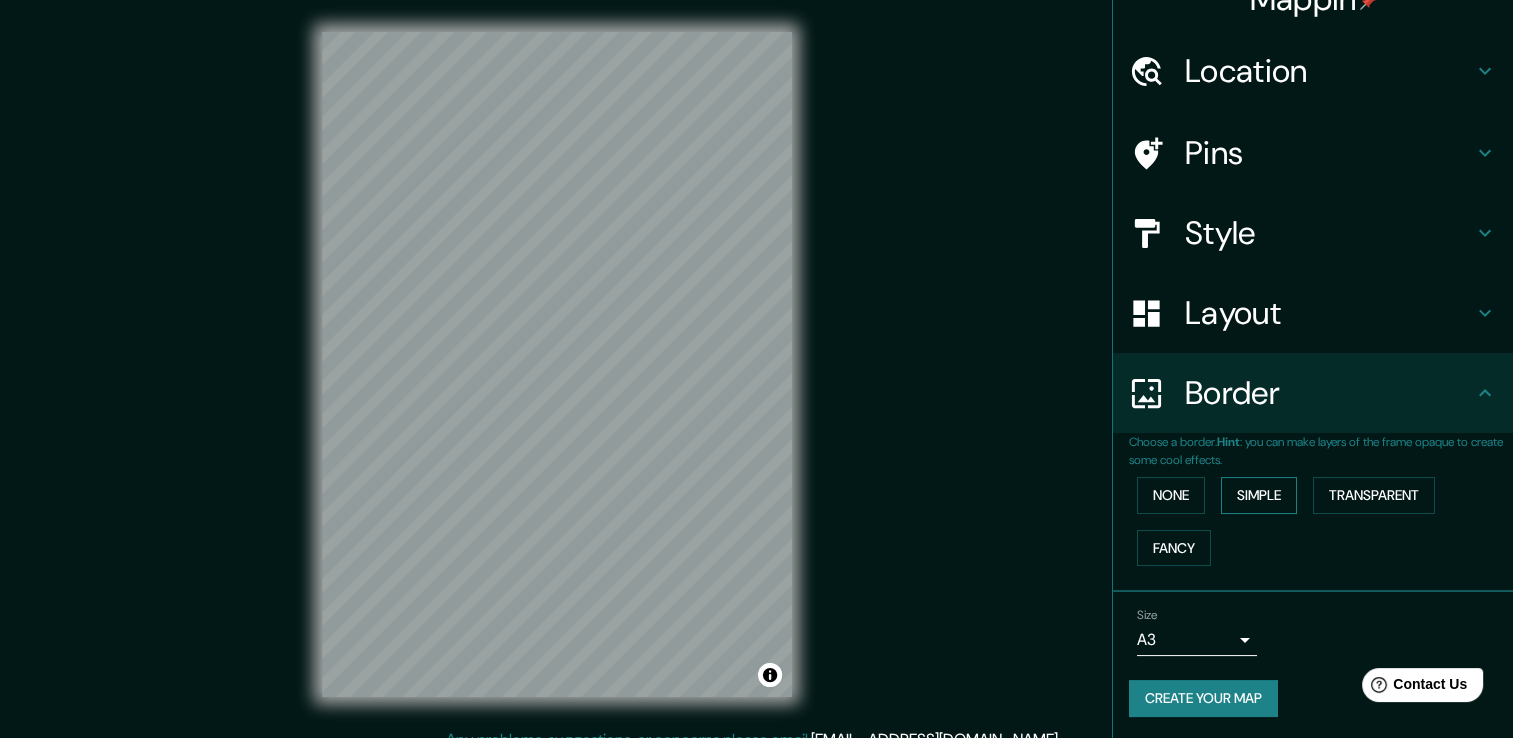 click on "Simple" at bounding box center (1259, 495) 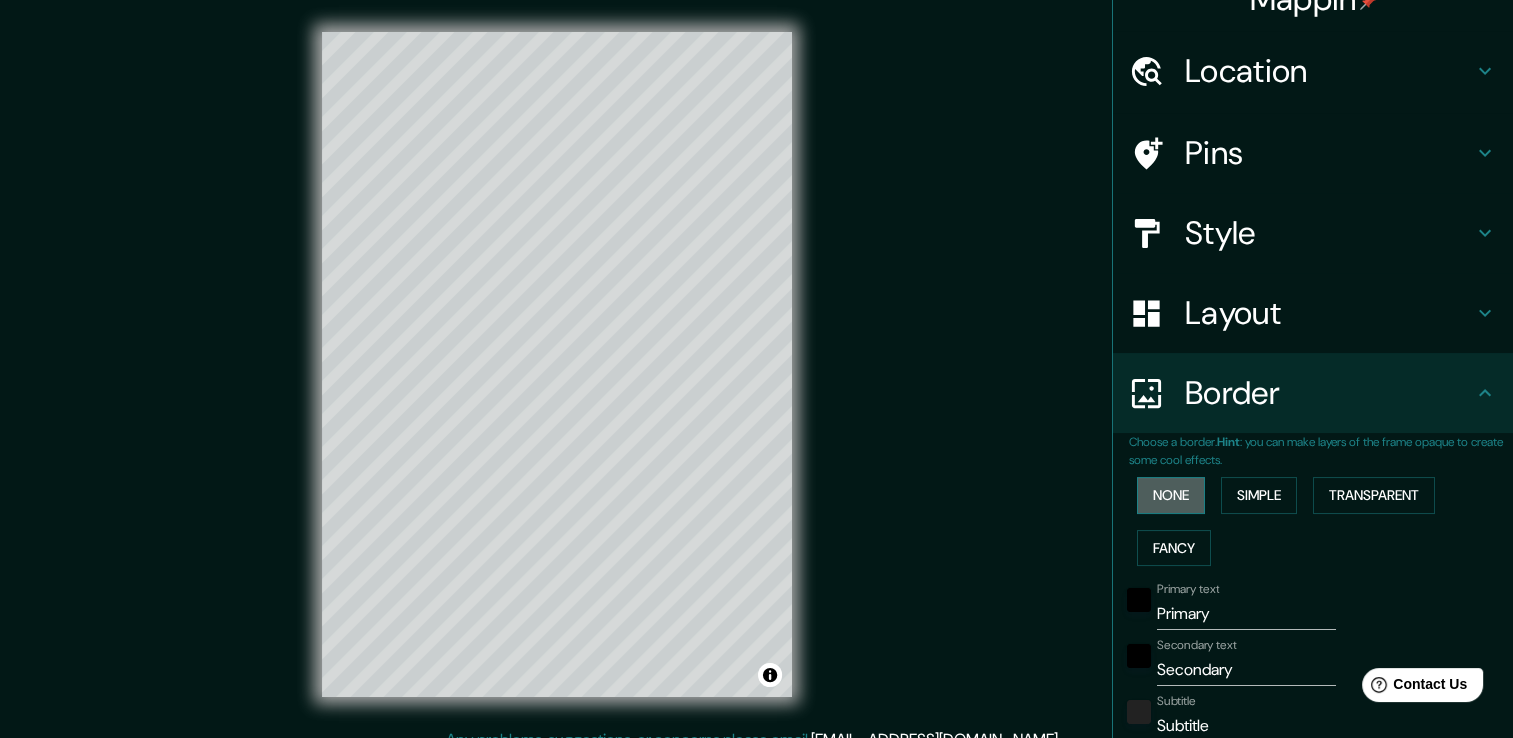click on "None" at bounding box center (1171, 495) 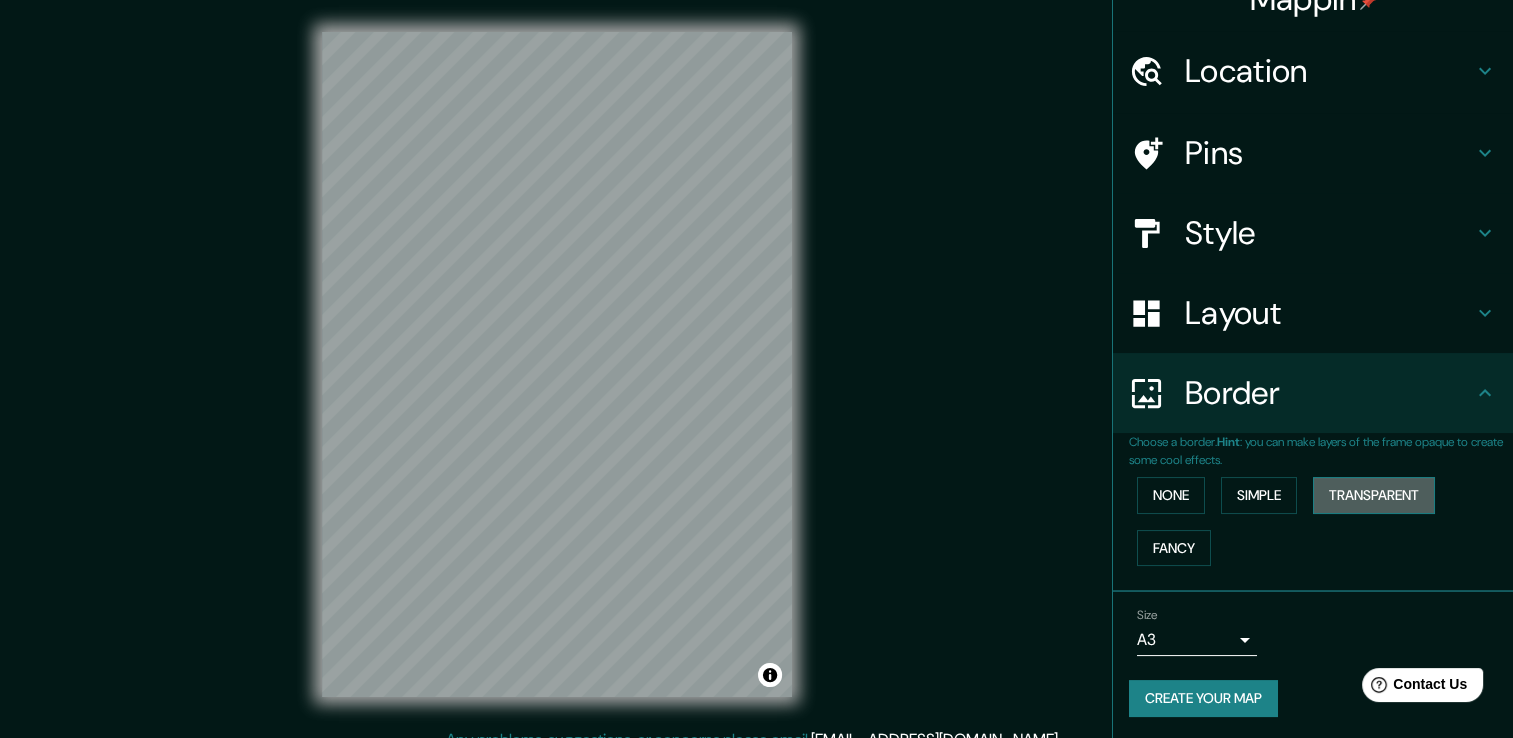 click on "Transparent" at bounding box center (1374, 495) 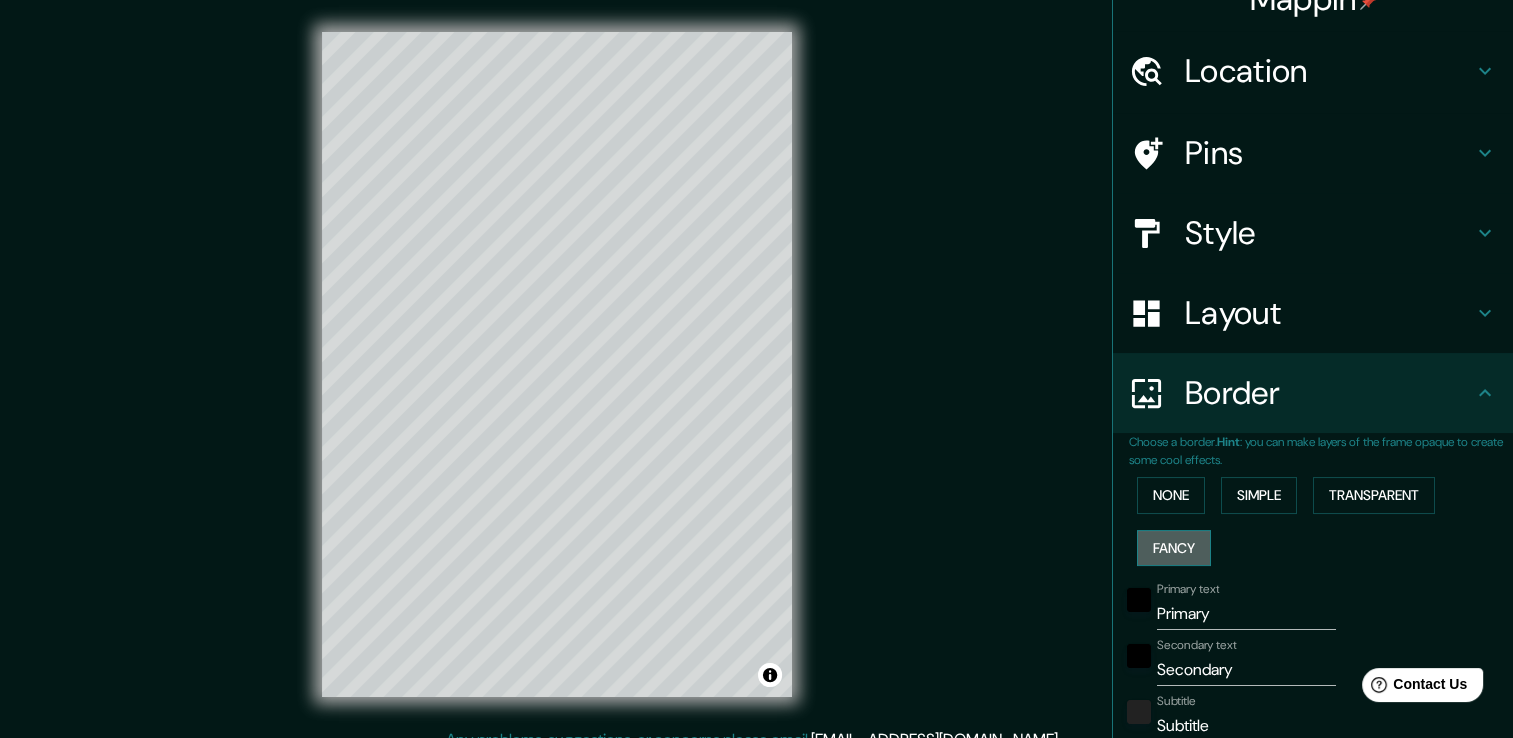 click on "Fancy" at bounding box center [1174, 548] 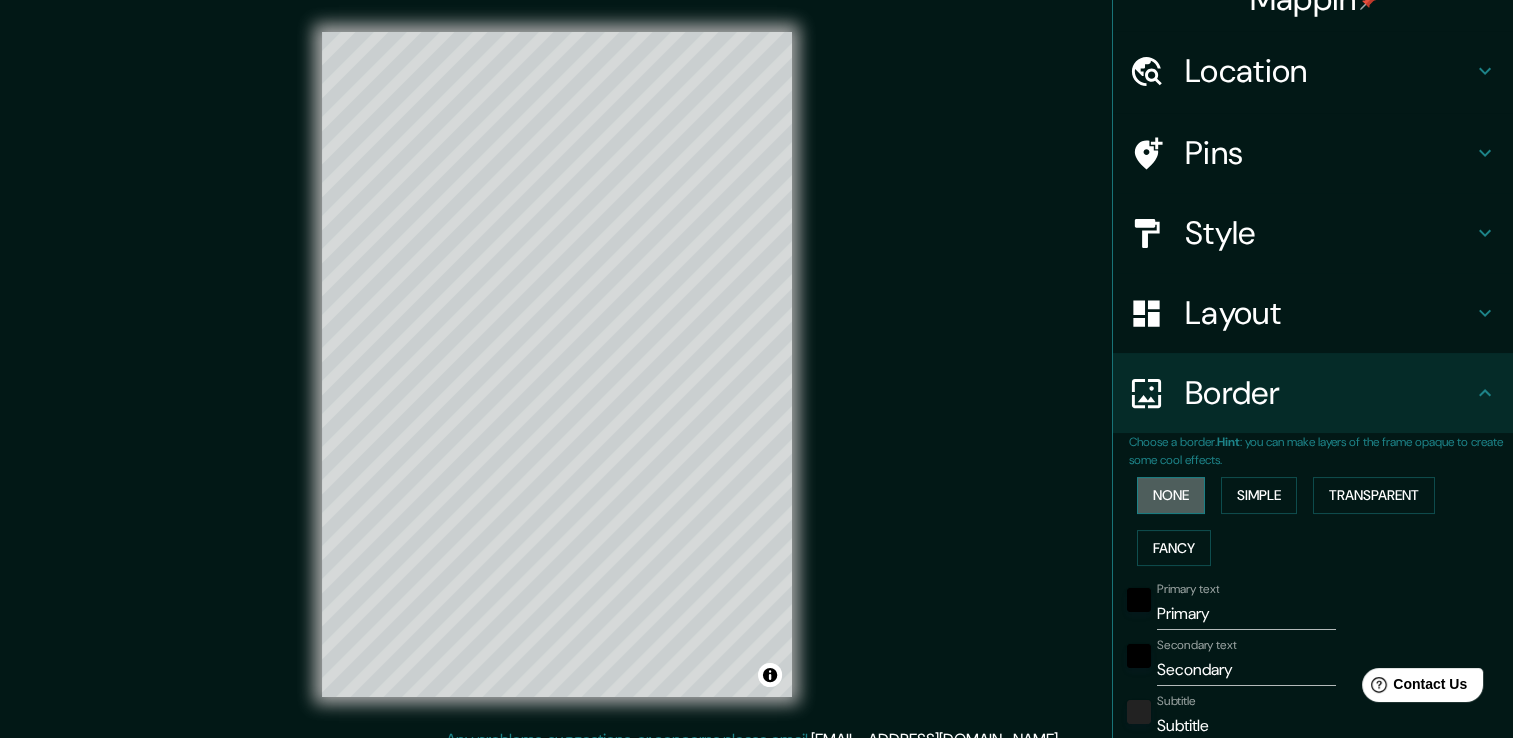 click on "None" at bounding box center (1171, 495) 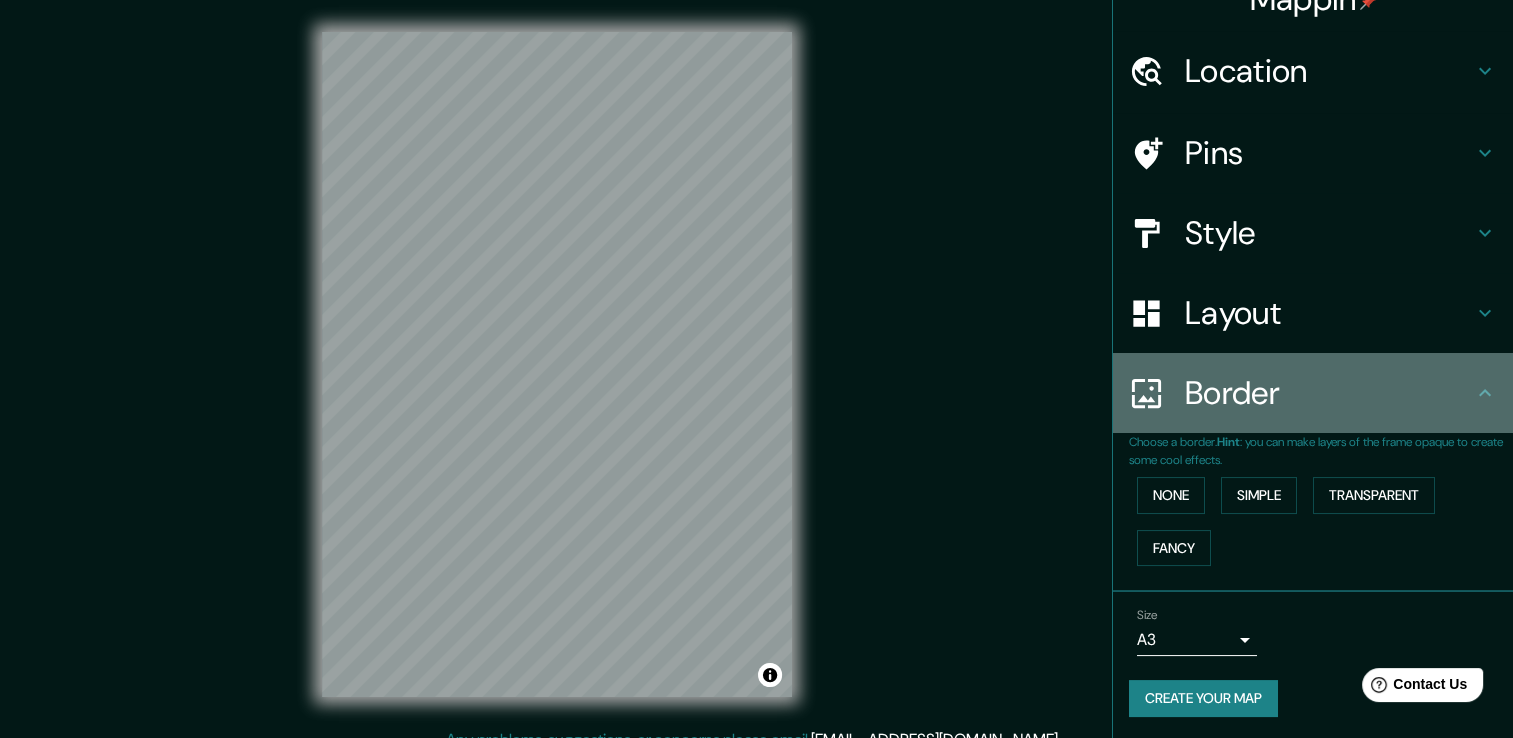 click on "Border" at bounding box center [1329, 393] 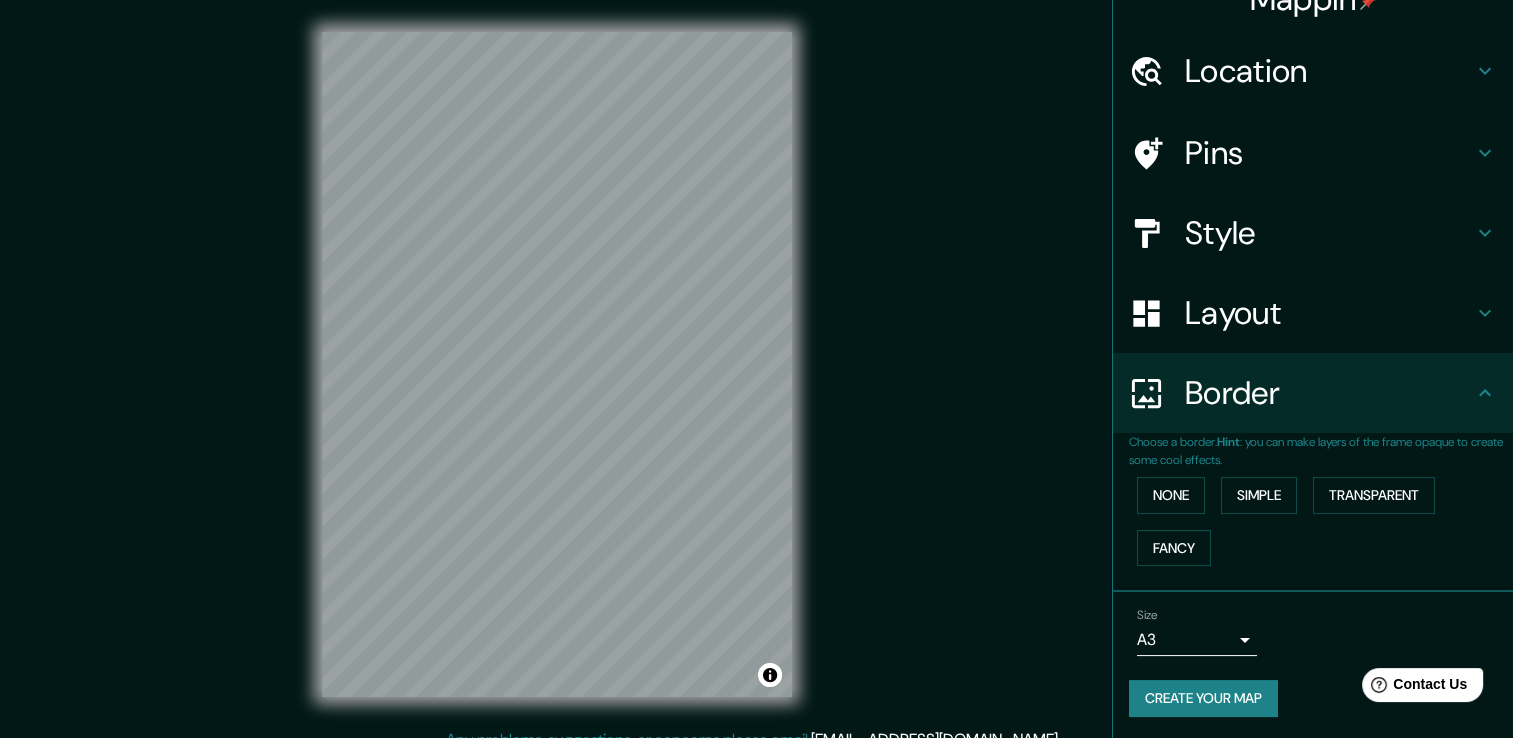 scroll, scrollTop: 22, scrollLeft: 0, axis: vertical 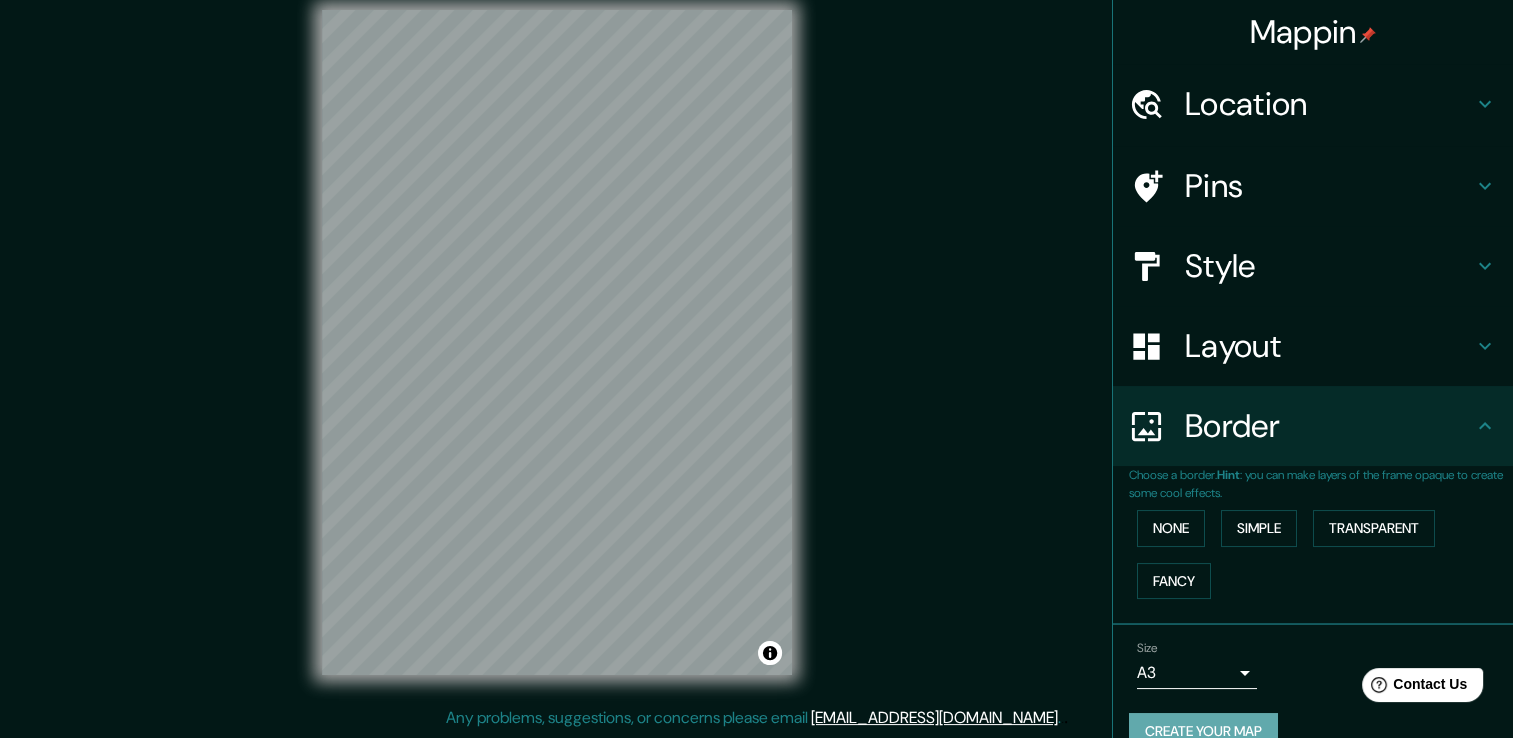 click on "Create your map" at bounding box center (1203, 731) 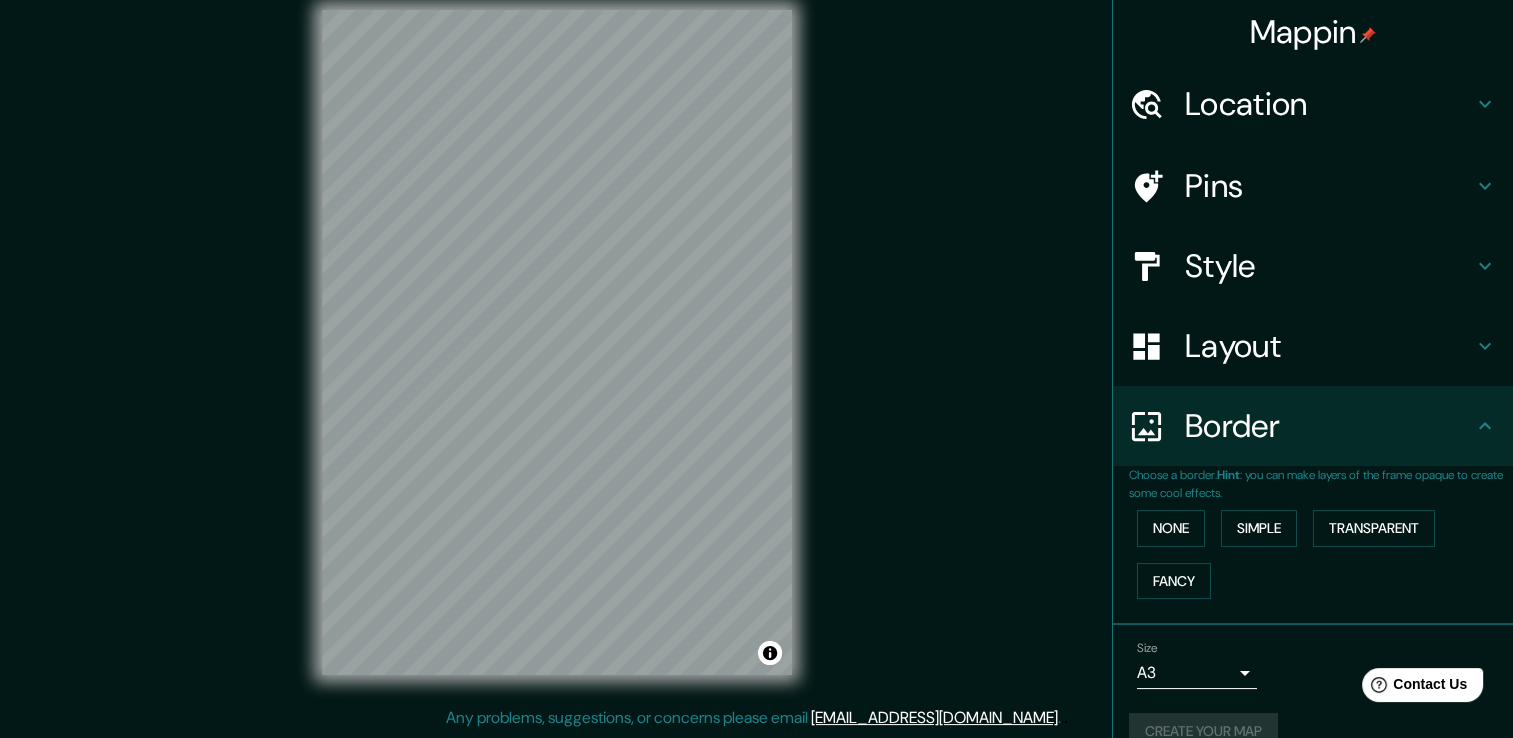 scroll, scrollTop: 0, scrollLeft: 0, axis: both 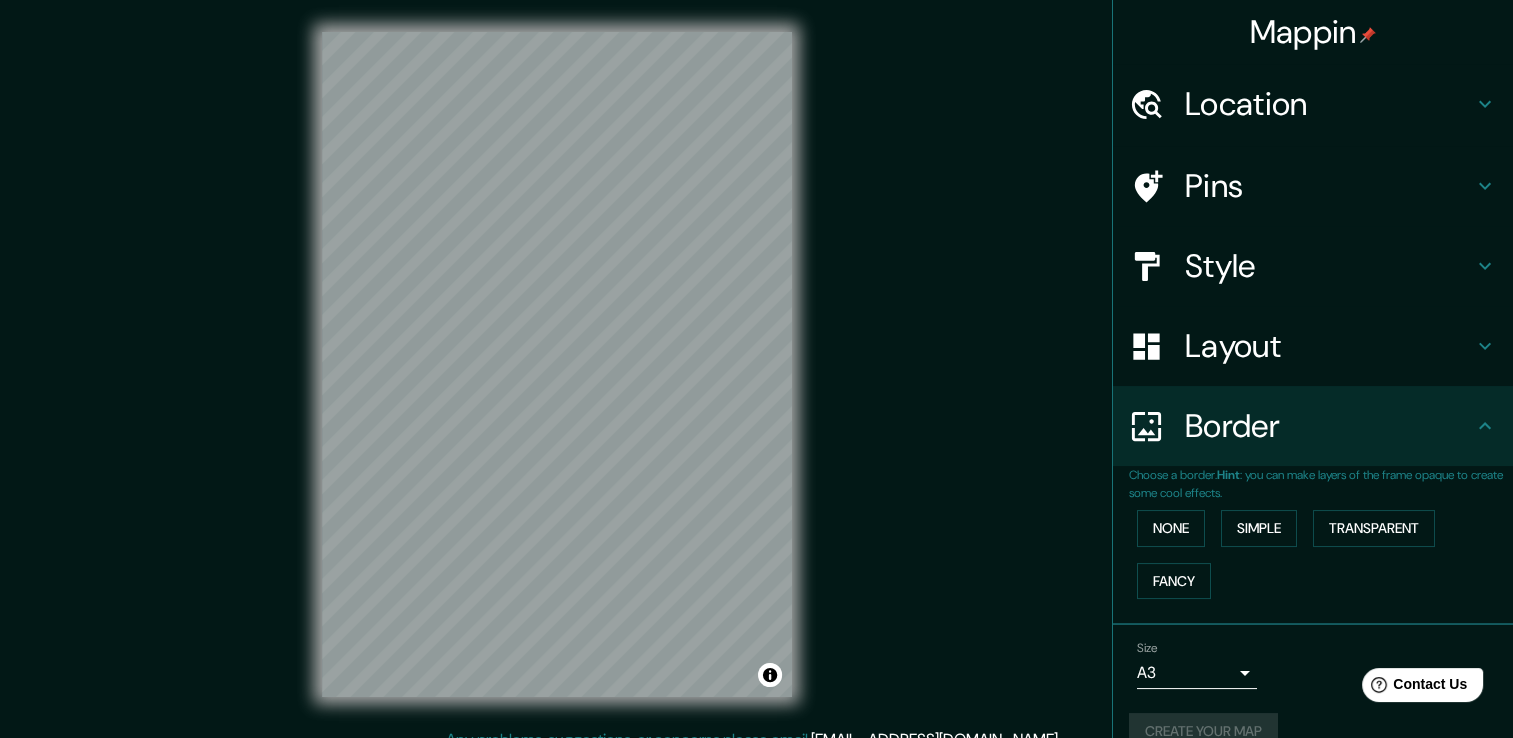 click on "Border" at bounding box center [1313, 426] 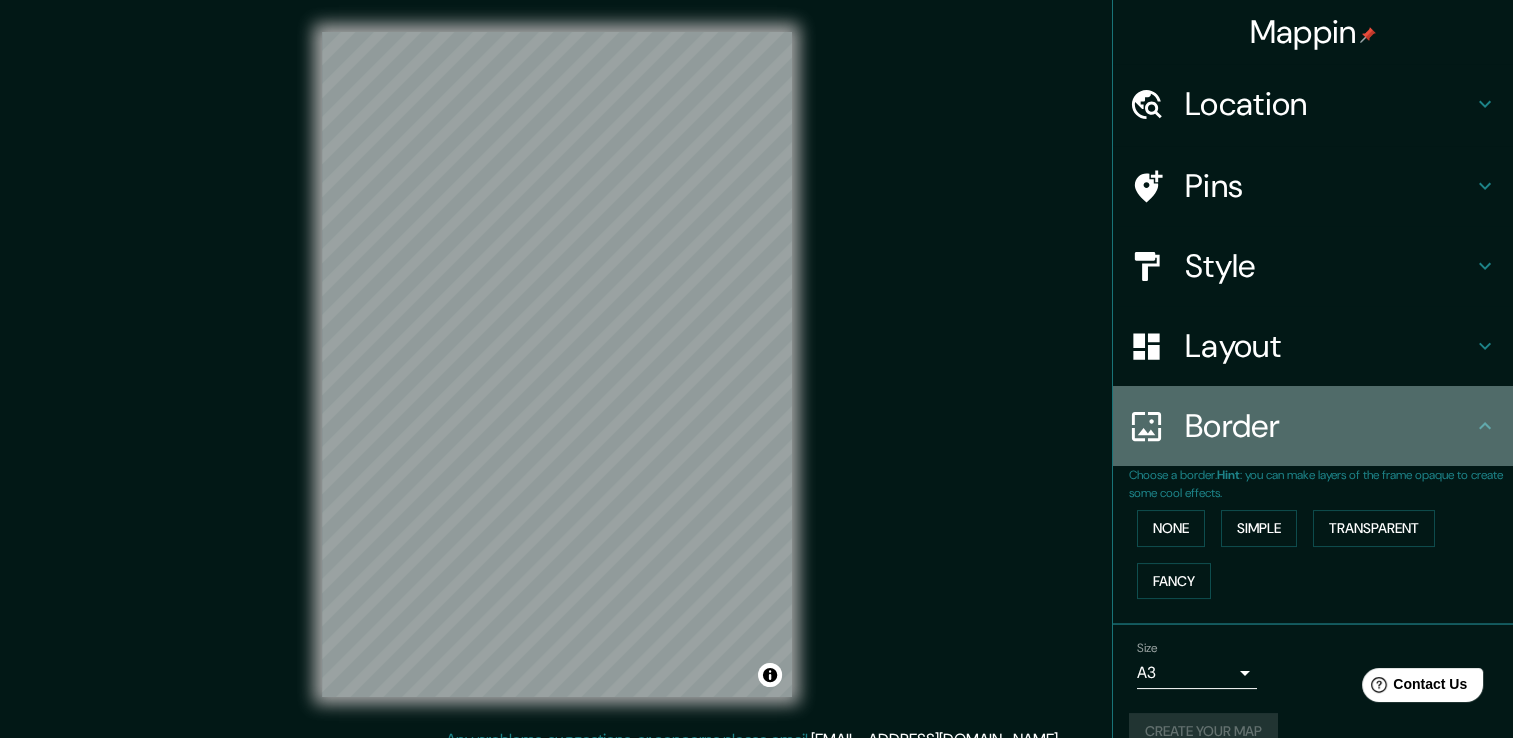 click on "Border" at bounding box center [1313, 426] 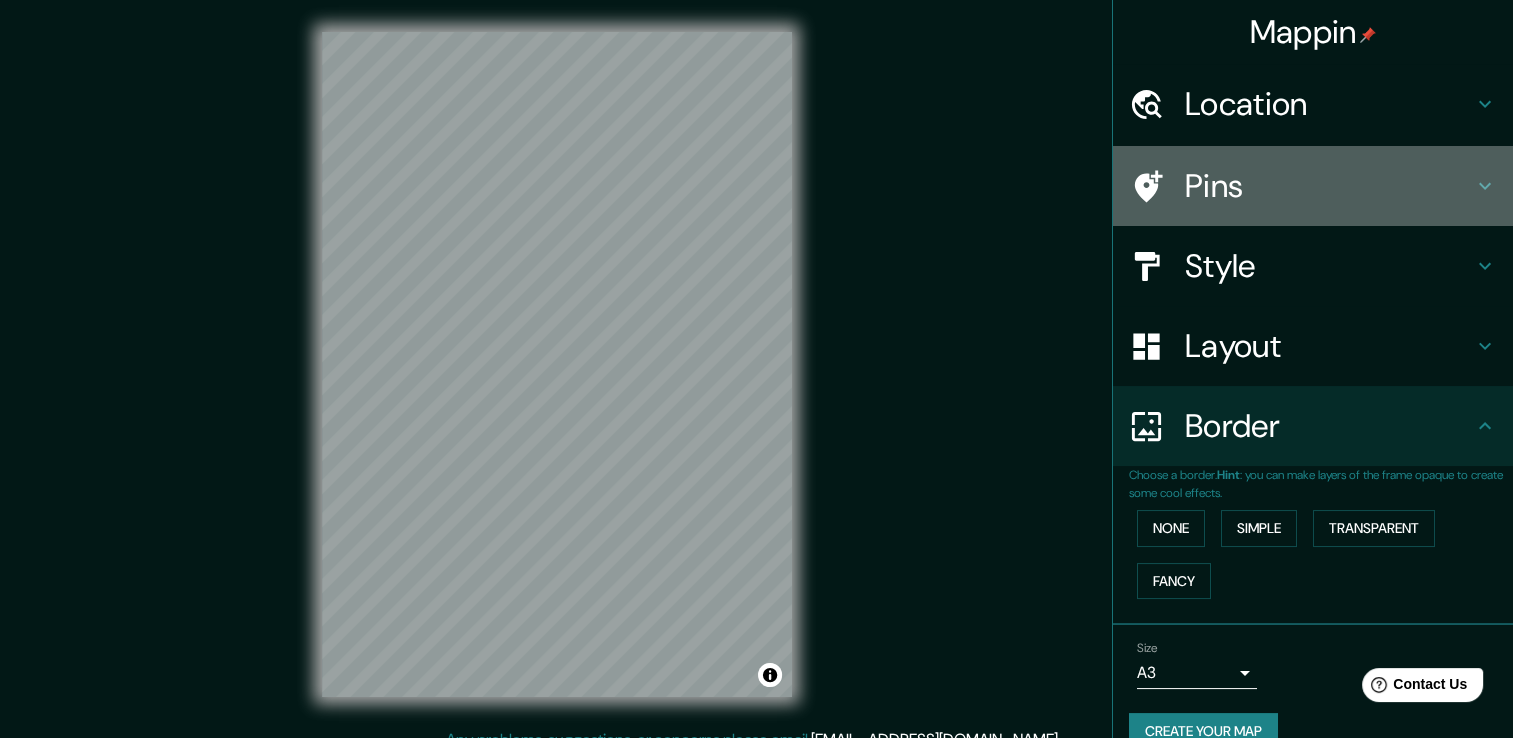 click 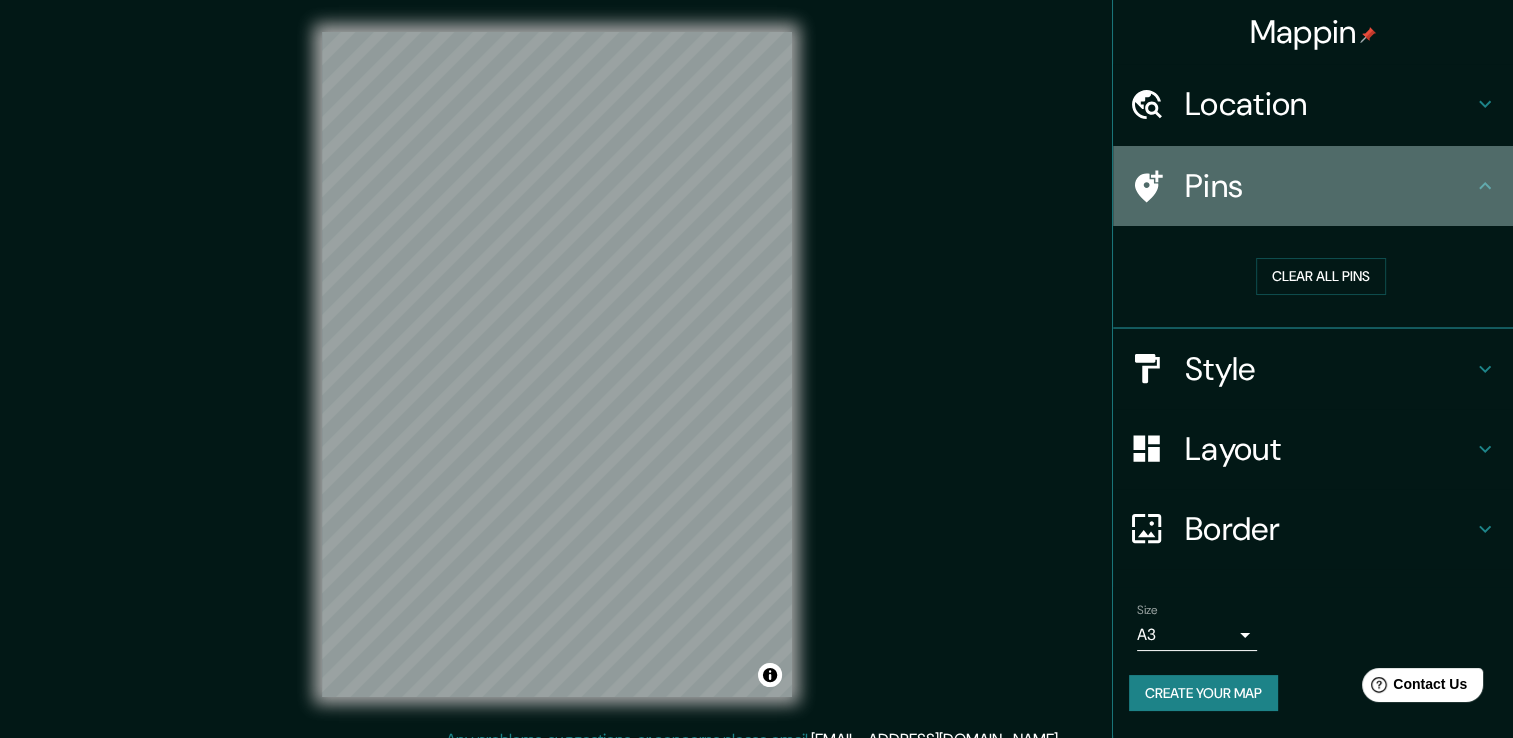 click at bounding box center (1157, 186) 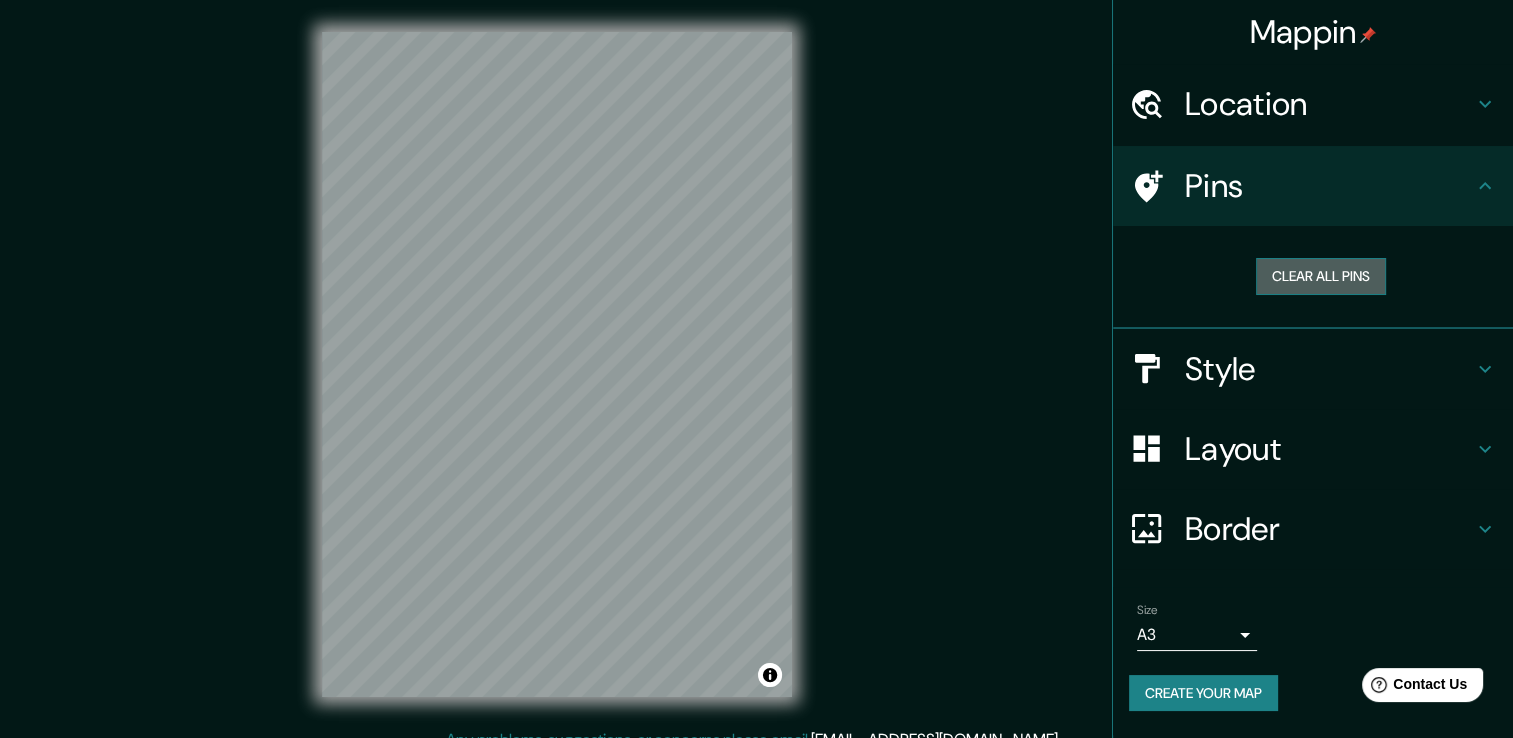 click on "Clear all pins" at bounding box center (1321, 276) 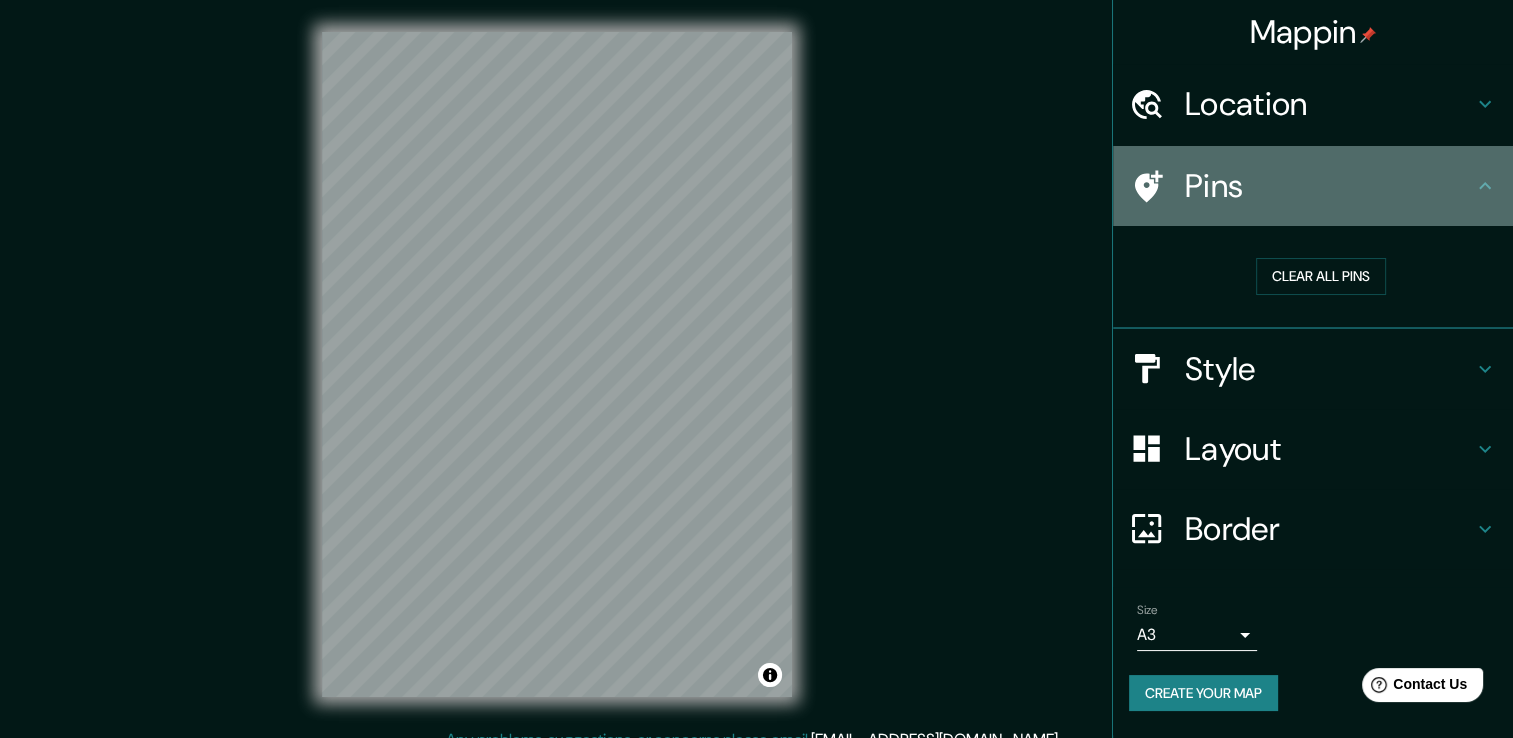 click on "Pins" at bounding box center [1329, 186] 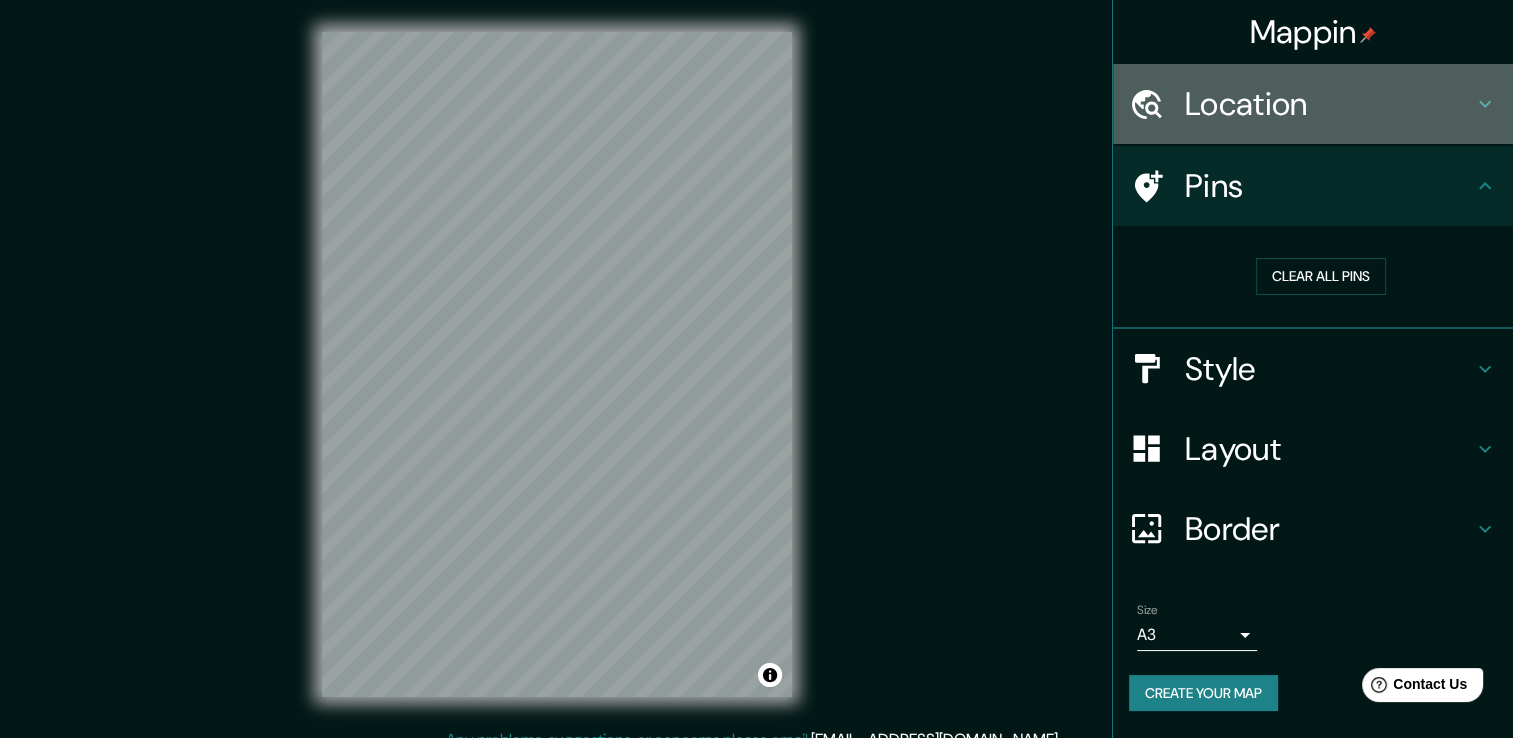 click on "Location" at bounding box center (1329, 104) 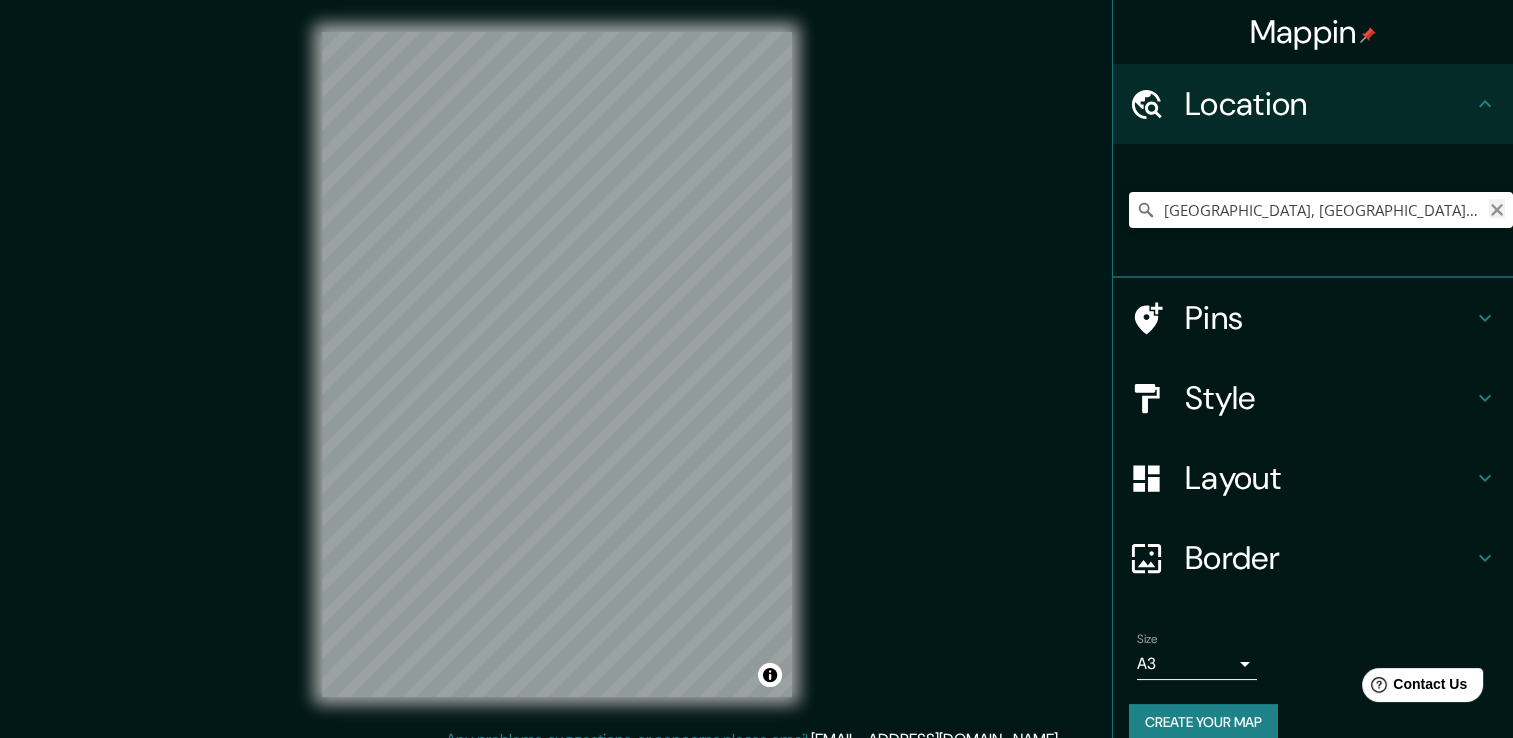 click 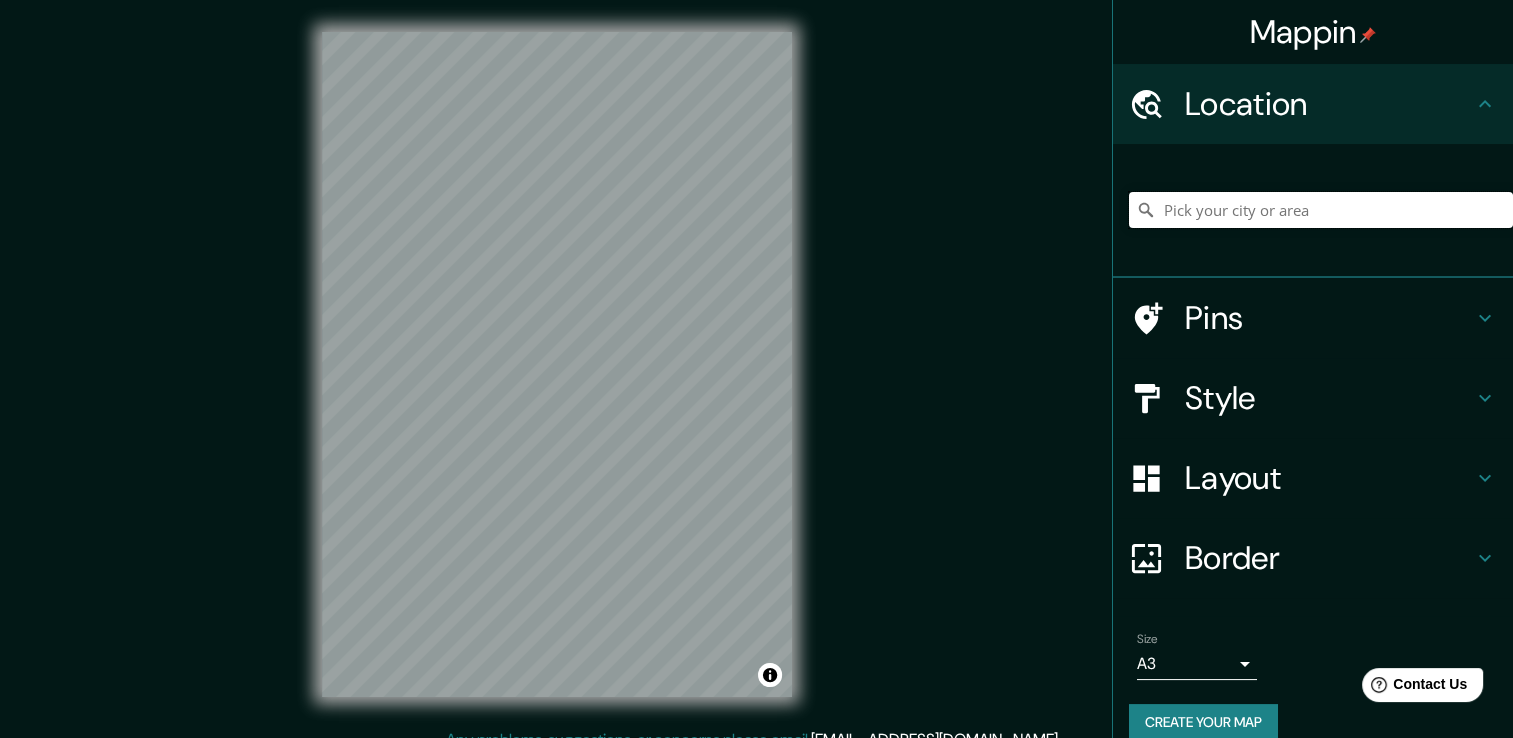 paste on "Barrio [PERSON_NAME], [GEOGRAPHIC_DATA][PERSON_NAME], [GEOGRAPHIC_DATA], [GEOGRAPHIC_DATA], [GEOGRAPHIC_DATA], [GEOGRAPHIC_DATA]" 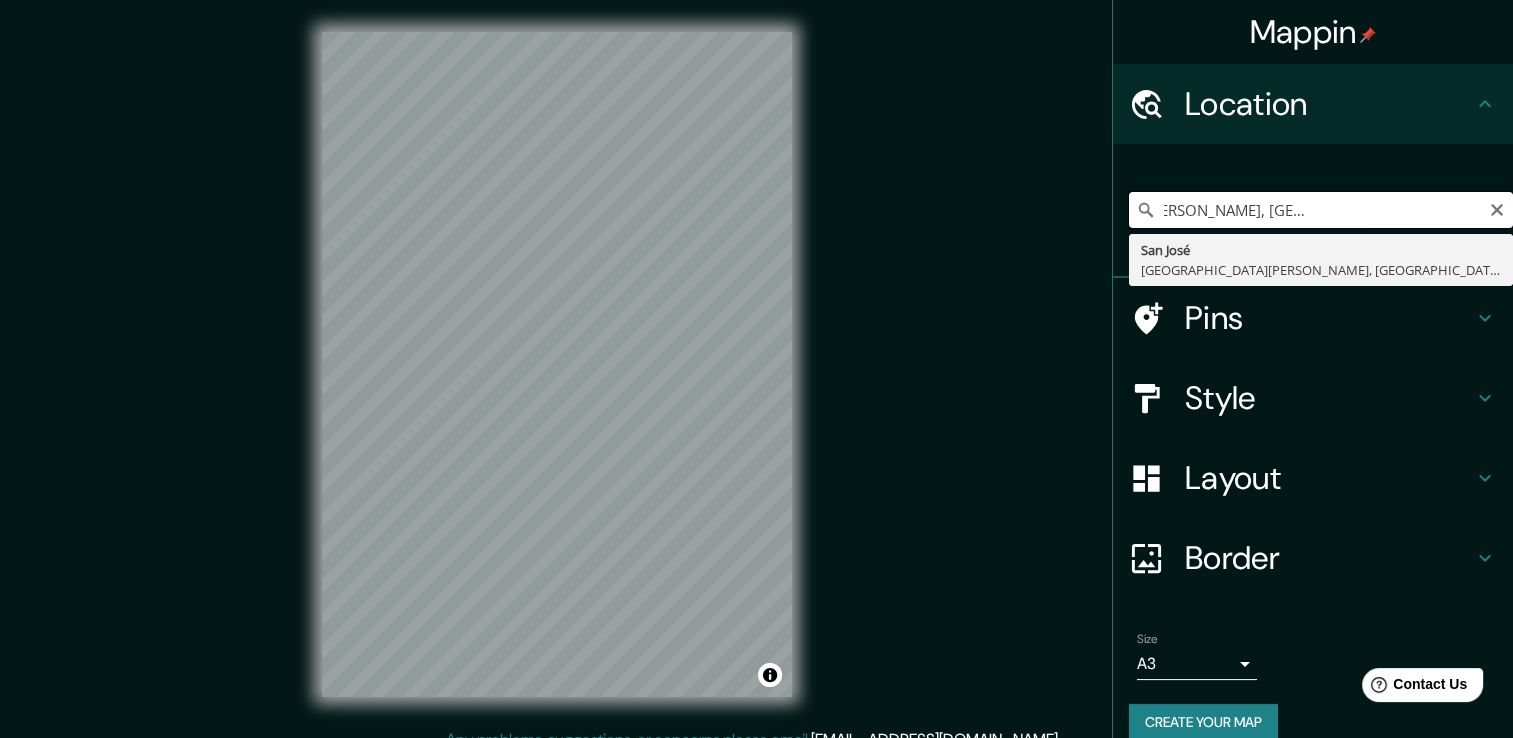scroll, scrollTop: 0, scrollLeft: 0, axis: both 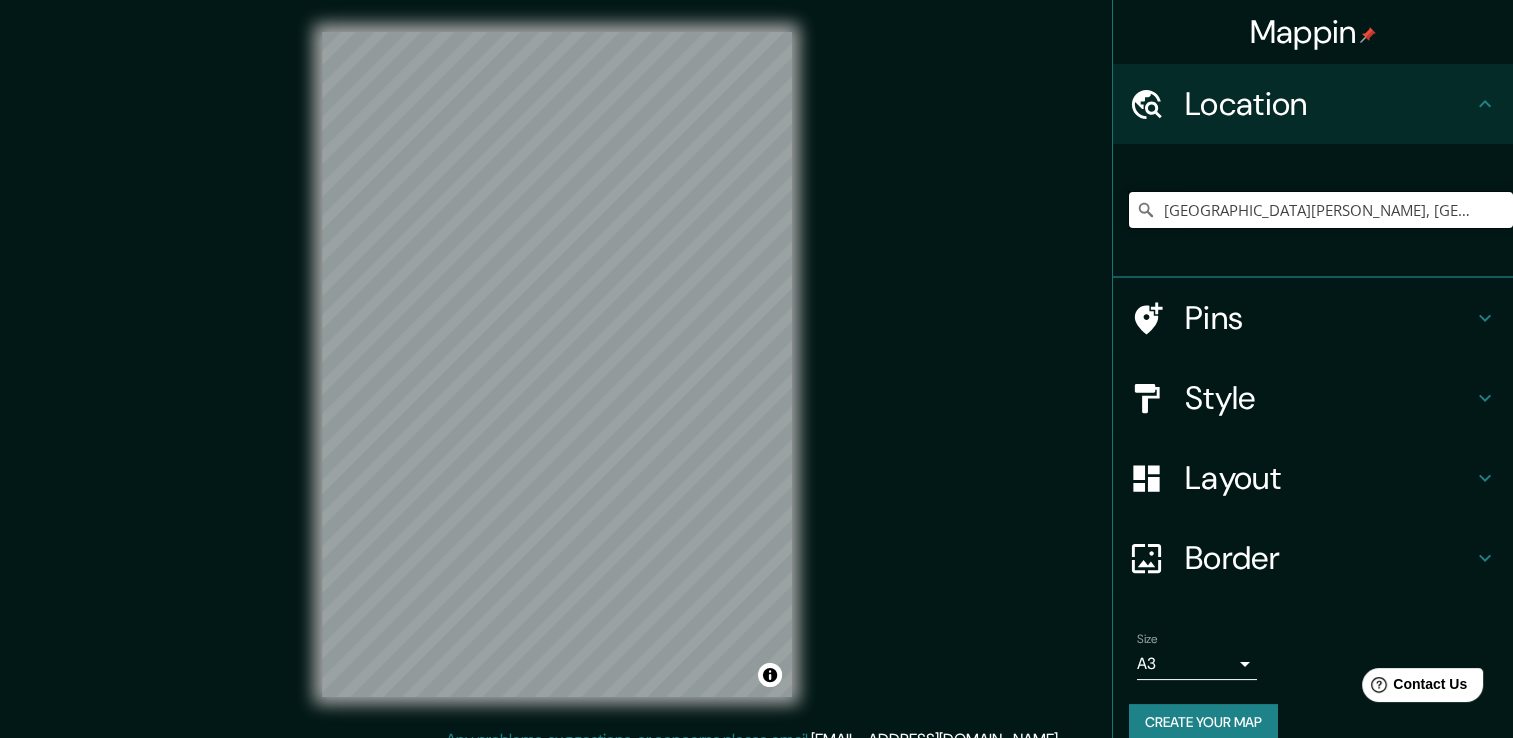 drag, startPoint x: 1347, startPoint y: 210, endPoint x: 1115, endPoint y: 218, distance: 232.1379 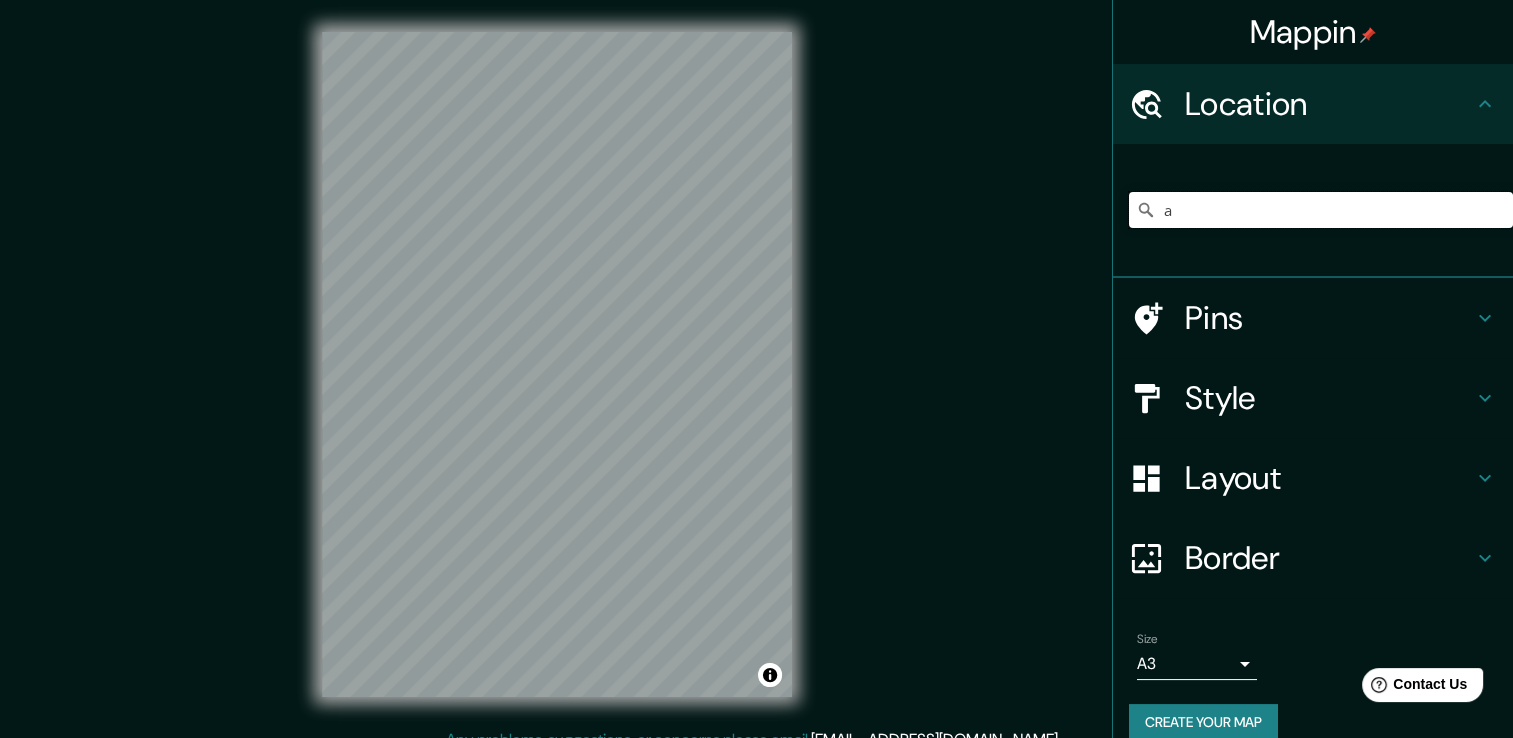 drag, startPoint x: 1177, startPoint y: 214, endPoint x: 1123, endPoint y: 214, distance: 54 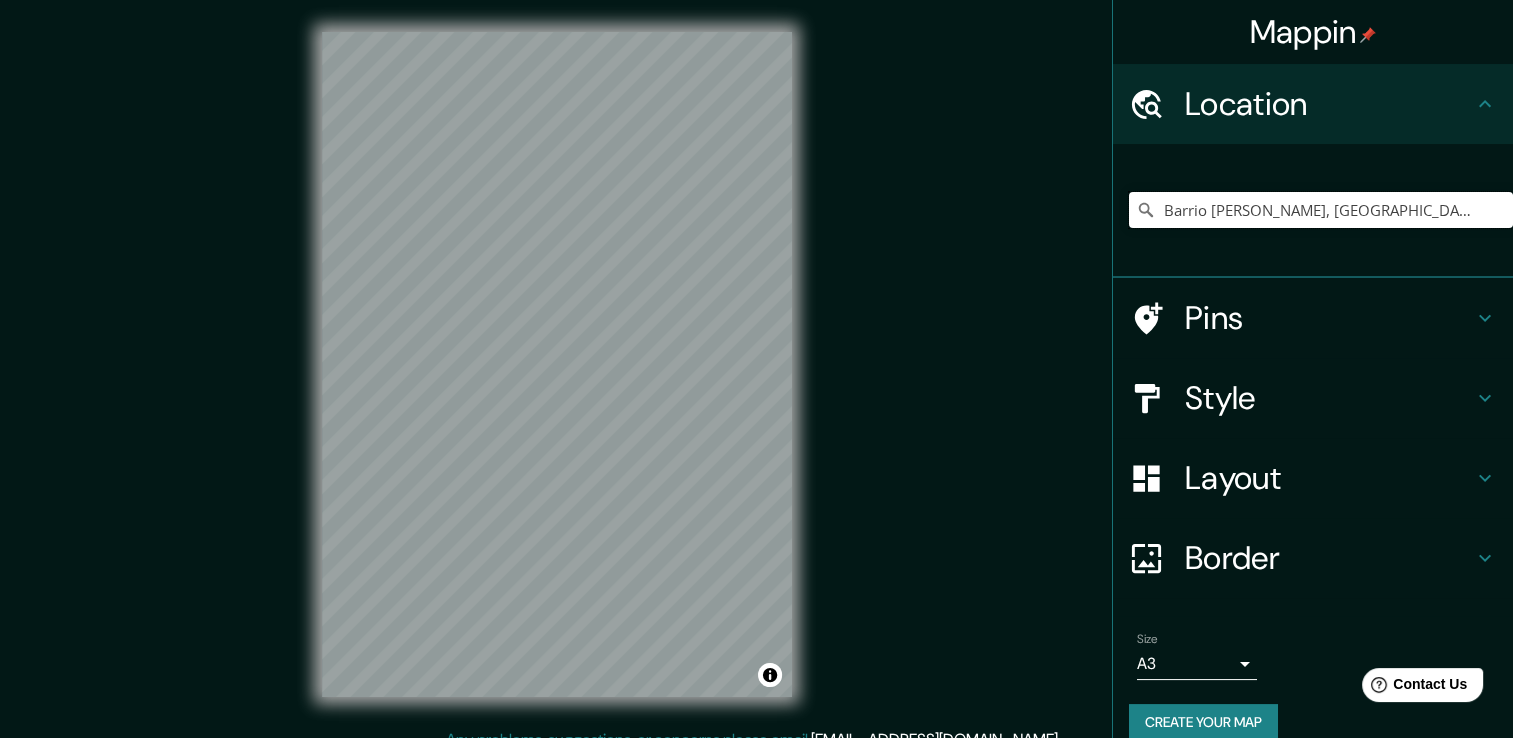 scroll, scrollTop: 0, scrollLeft: 165, axis: horizontal 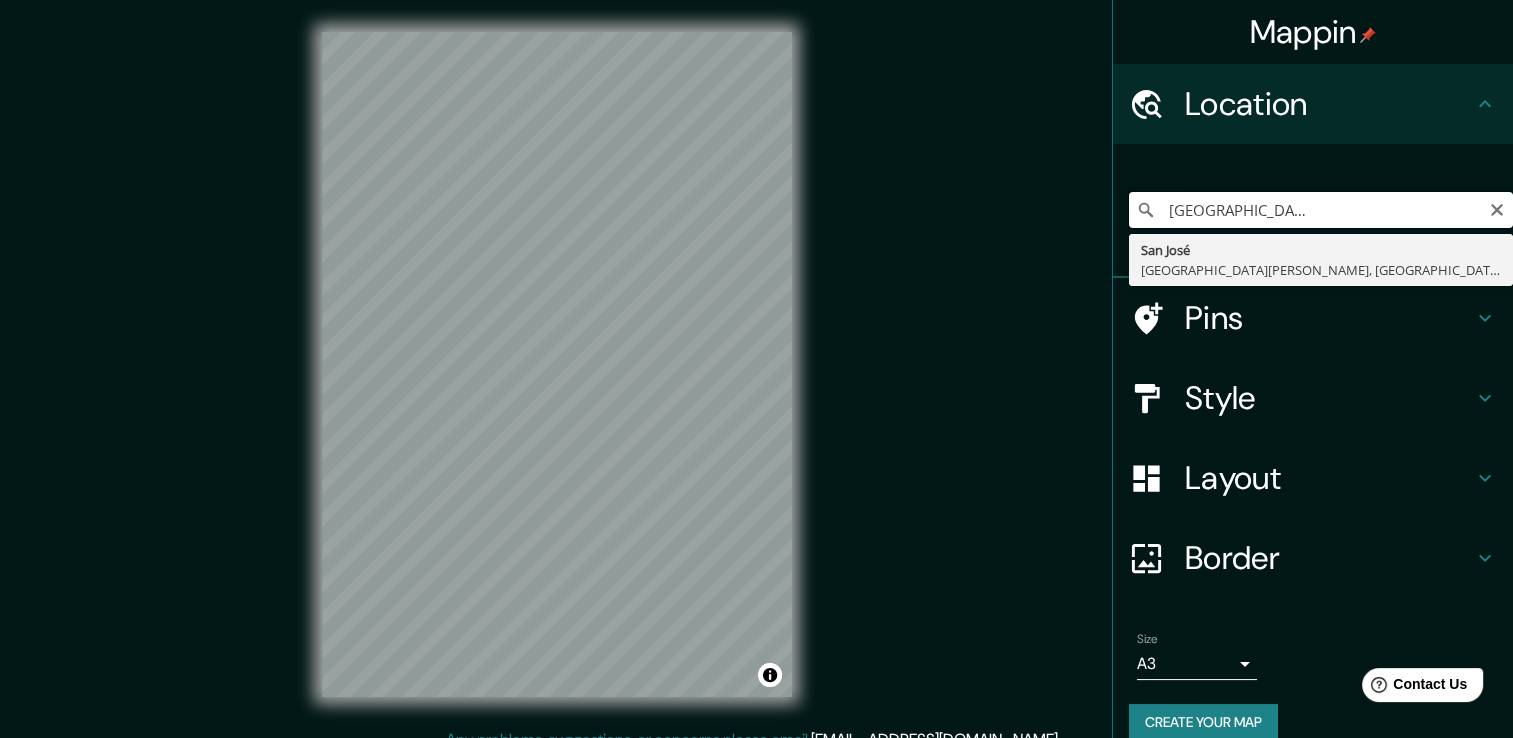 click on "Barrio [PERSON_NAME], [GEOGRAPHIC_DATA][PERSON_NAME], [GEOGRAPHIC_DATA], [GEOGRAPHIC_DATA], [GEOGRAPHIC_DATA], [GEOGRAPHIC_DATA]" at bounding box center [1321, 210] 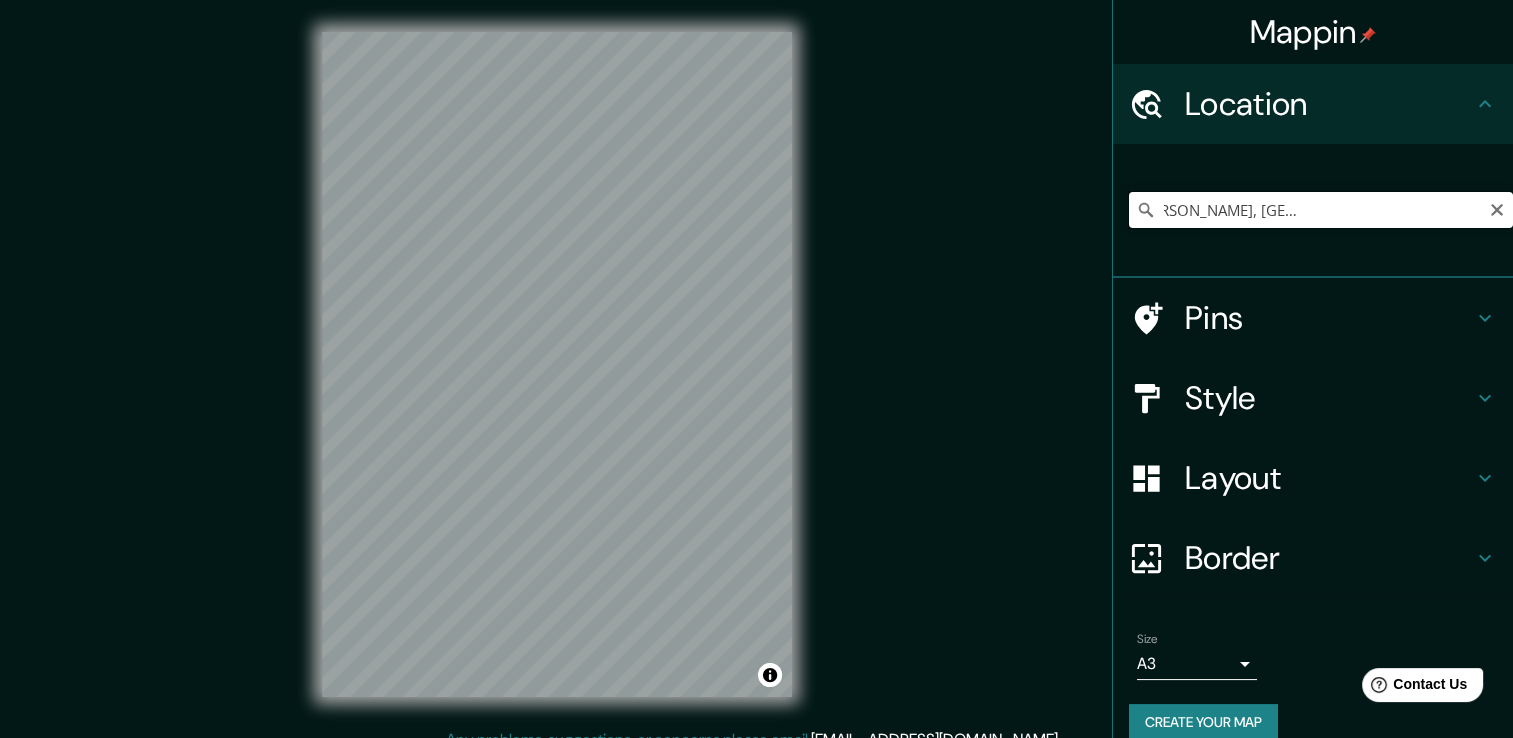 scroll, scrollTop: 0, scrollLeft: 0, axis: both 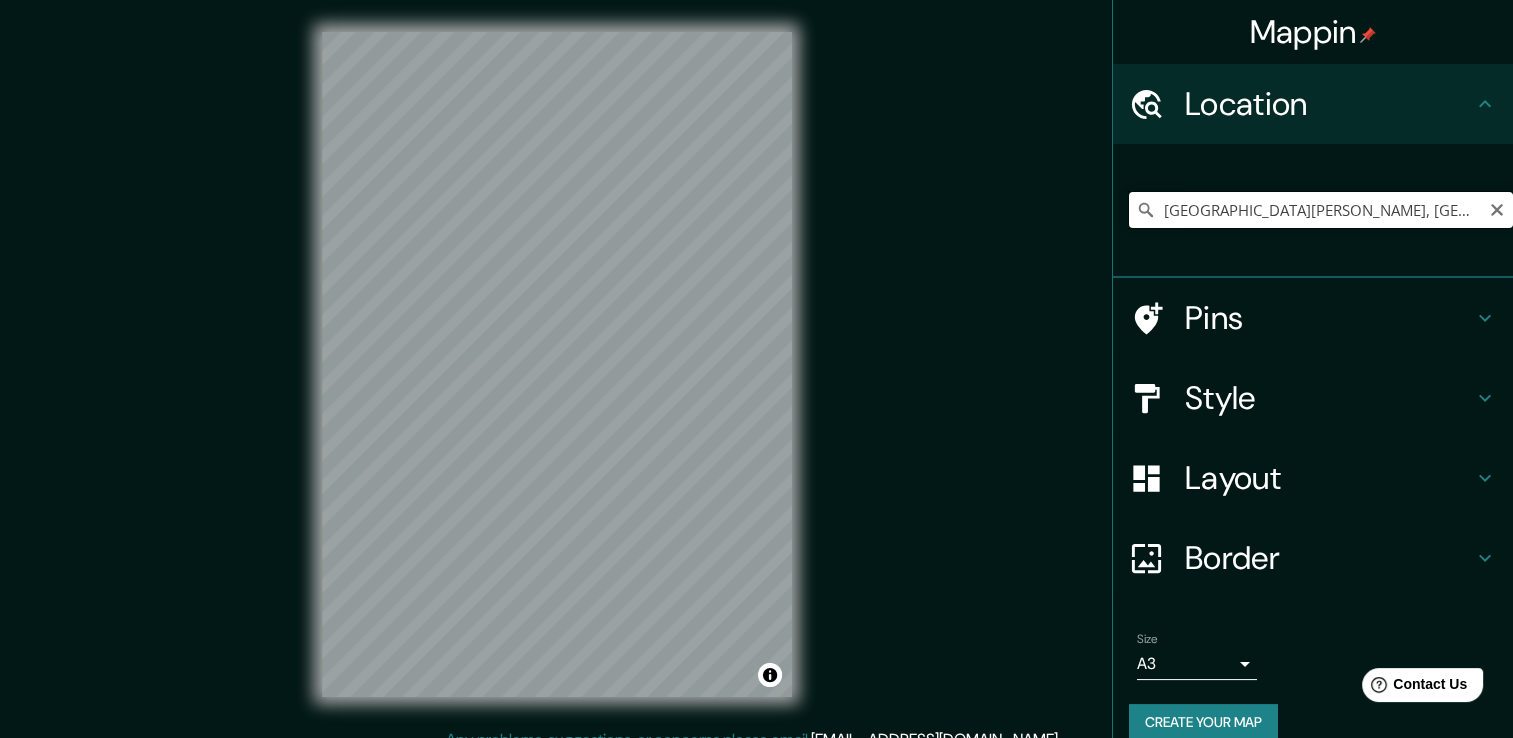drag, startPoint x: 1398, startPoint y: 210, endPoint x: 1142, endPoint y: 220, distance: 256.19525 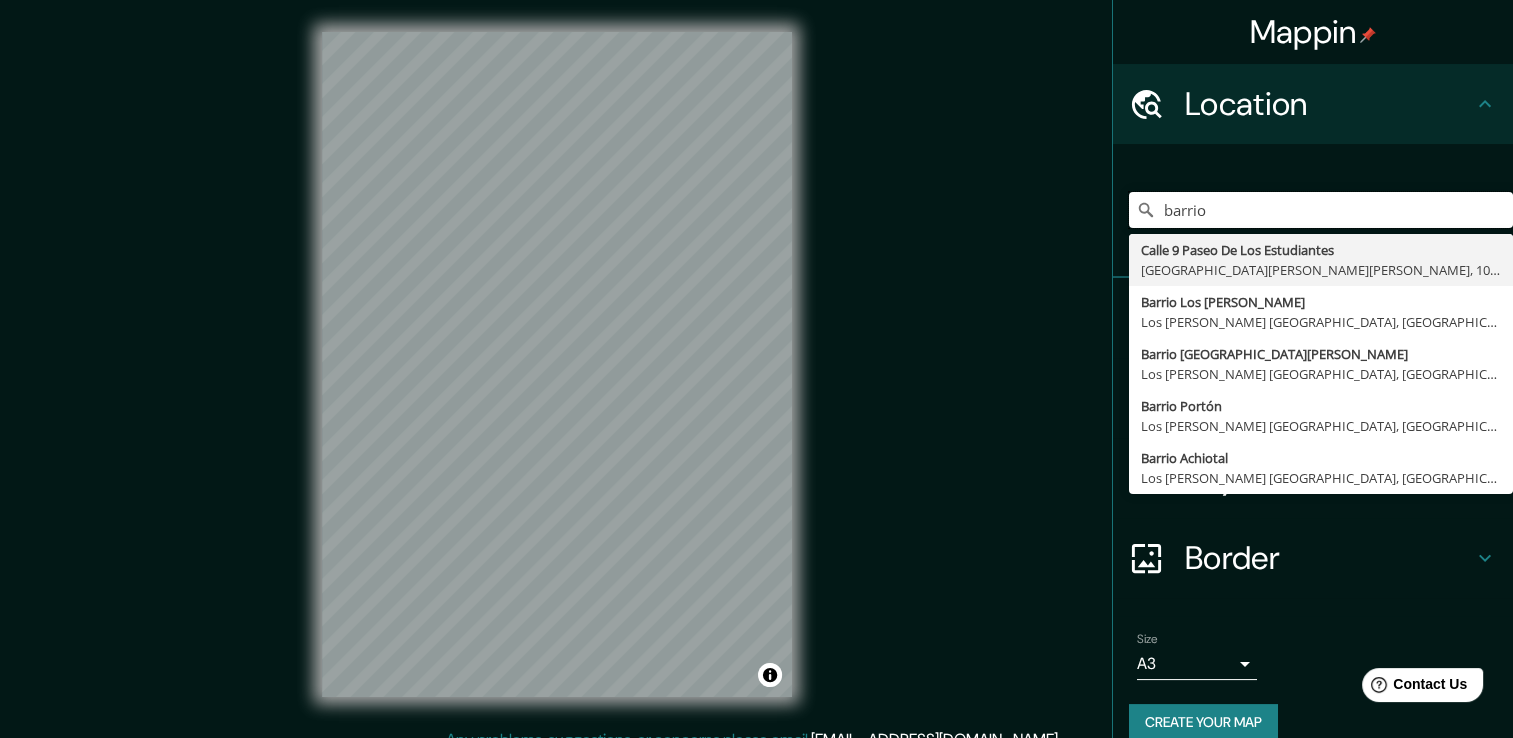 drag, startPoint x: 1215, startPoint y: 218, endPoint x: 1092, endPoint y: 211, distance: 123.19903 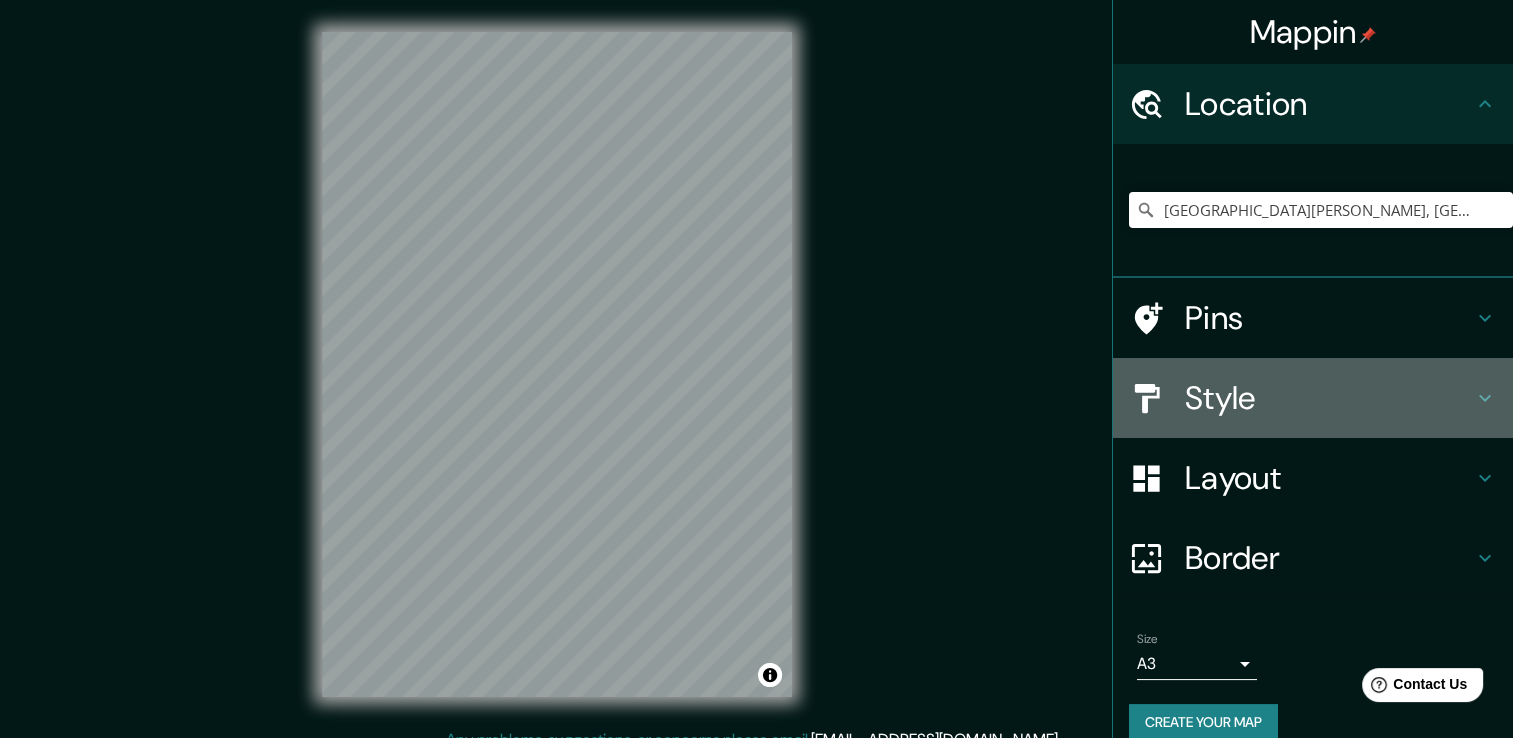 click on "Style" at bounding box center [1329, 398] 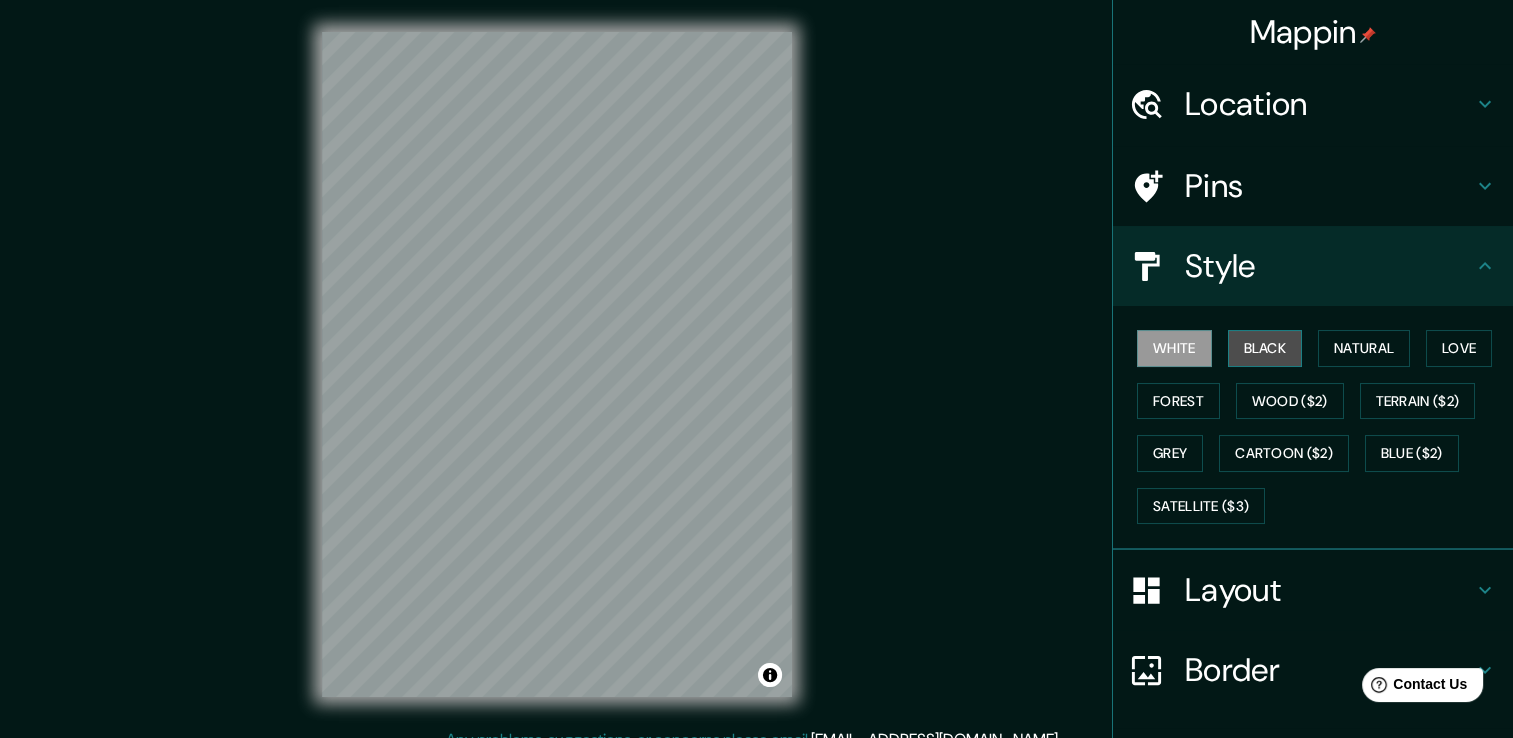 click on "Black" at bounding box center [1265, 348] 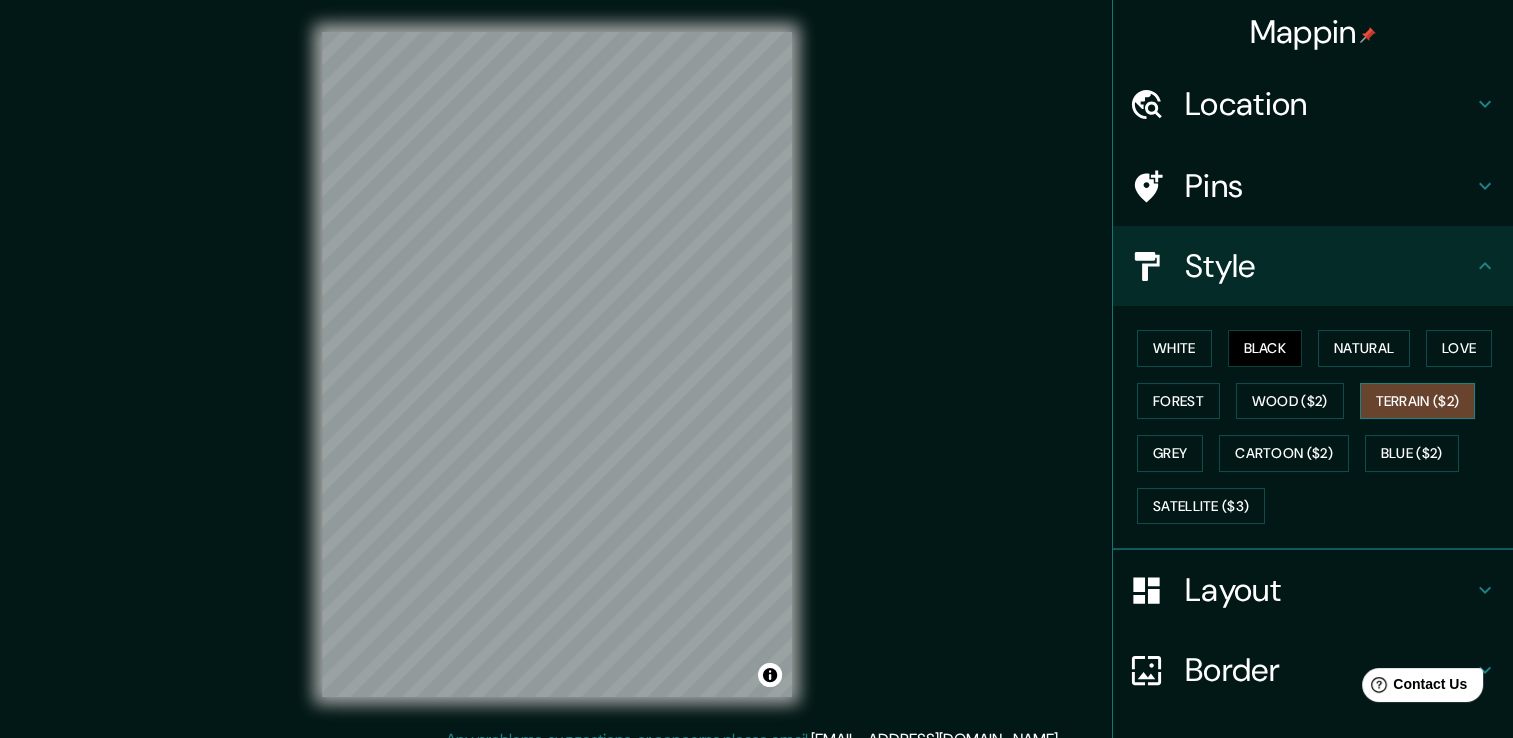 click on "Terrain ($2)" at bounding box center (1418, 401) 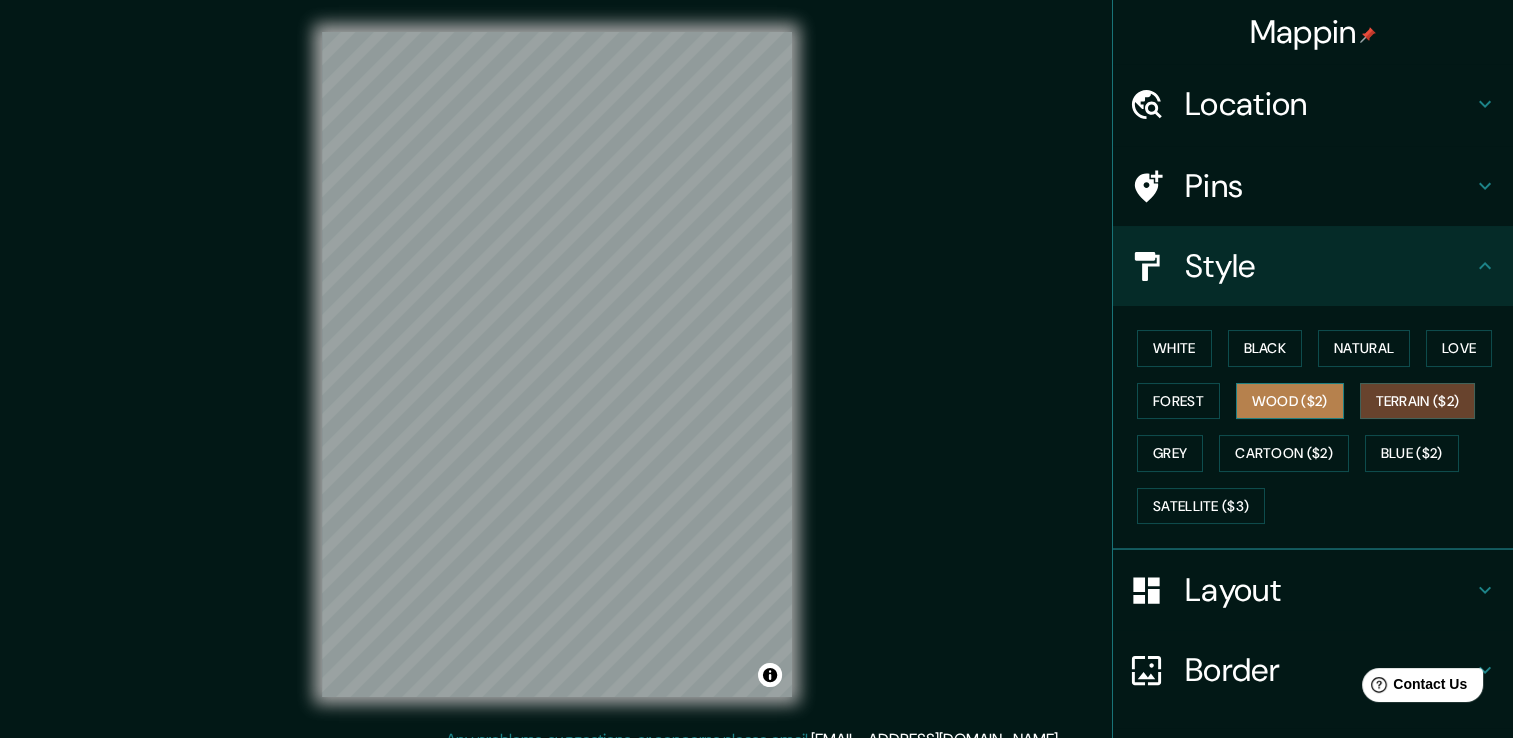 click on "Wood ($2)" at bounding box center (1290, 401) 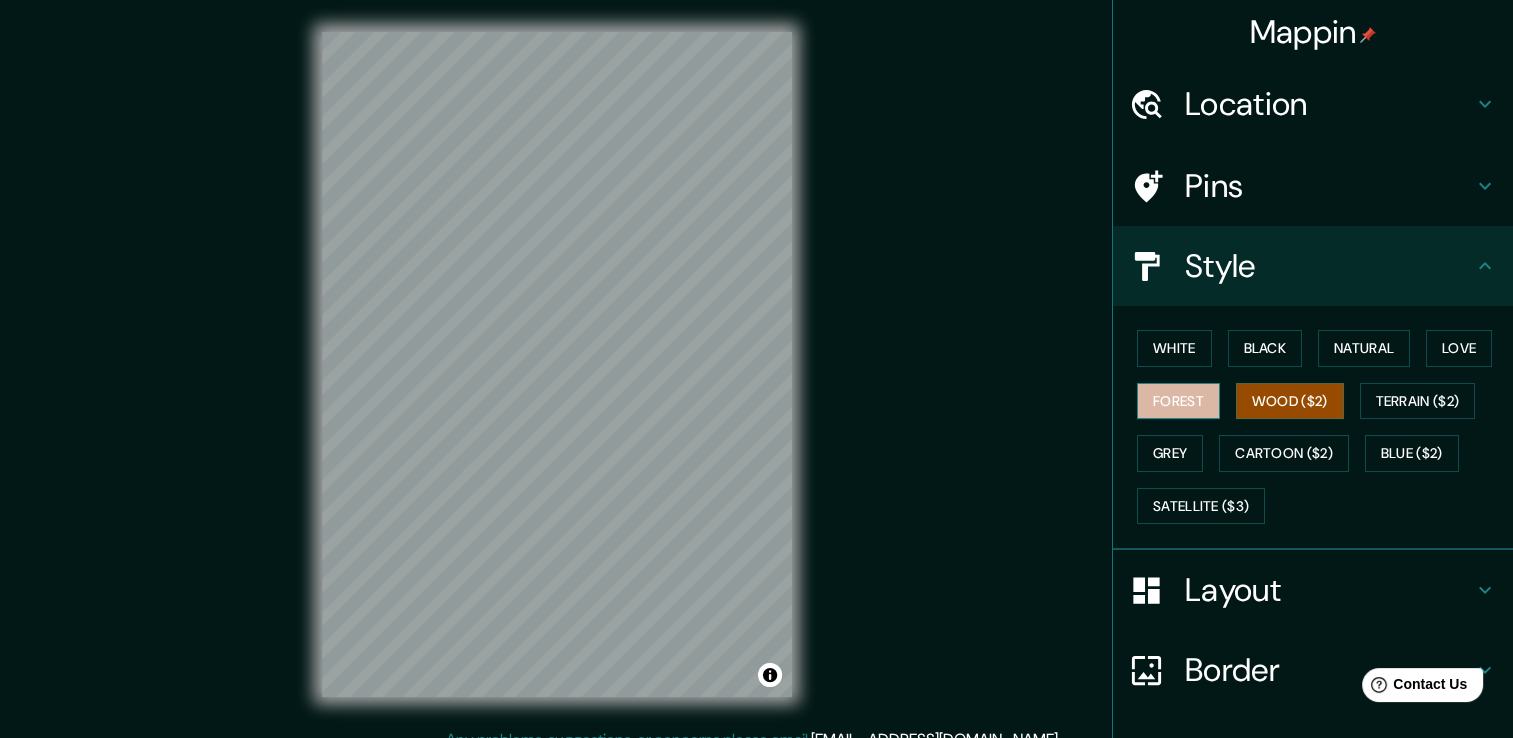 click on "Forest" at bounding box center [1178, 401] 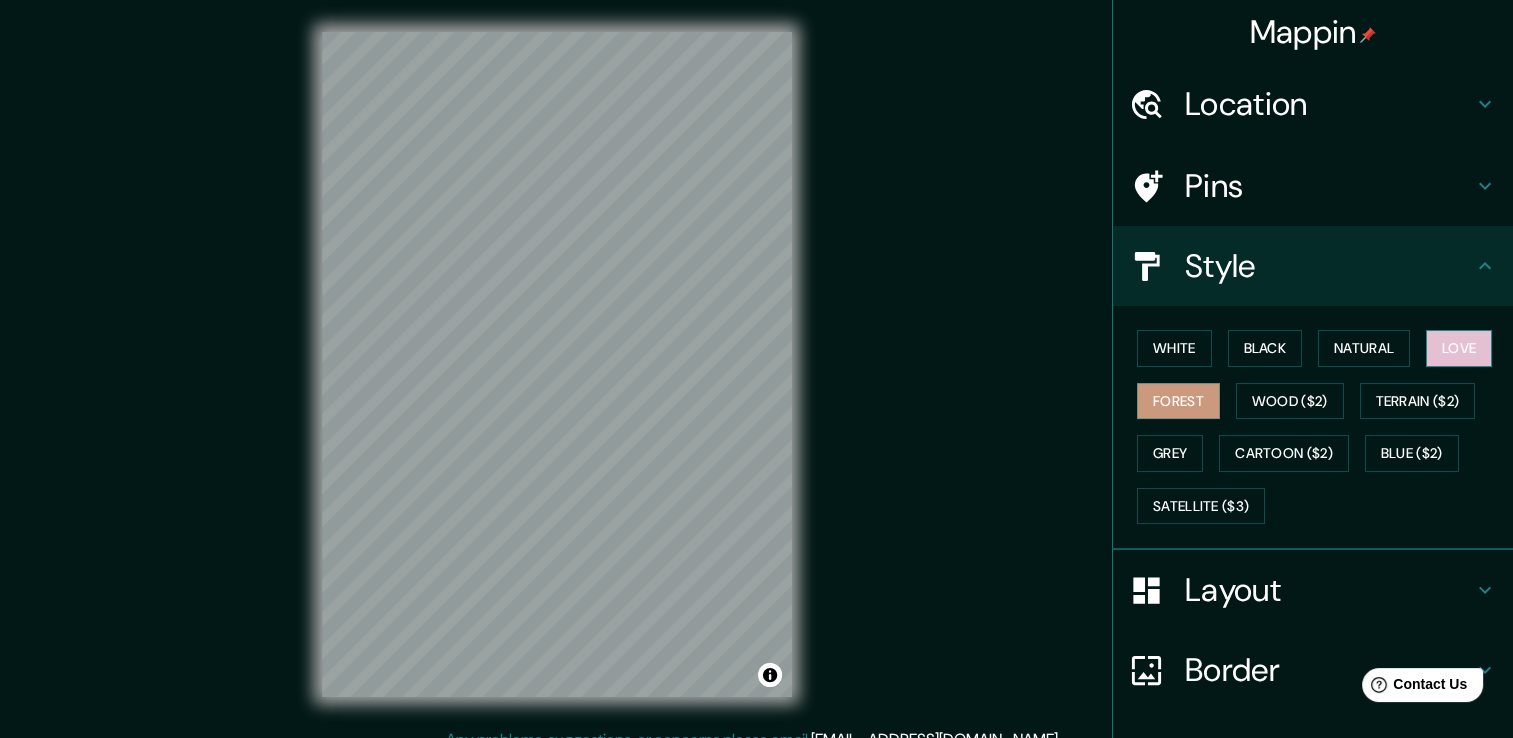 click on "Love" at bounding box center (1459, 348) 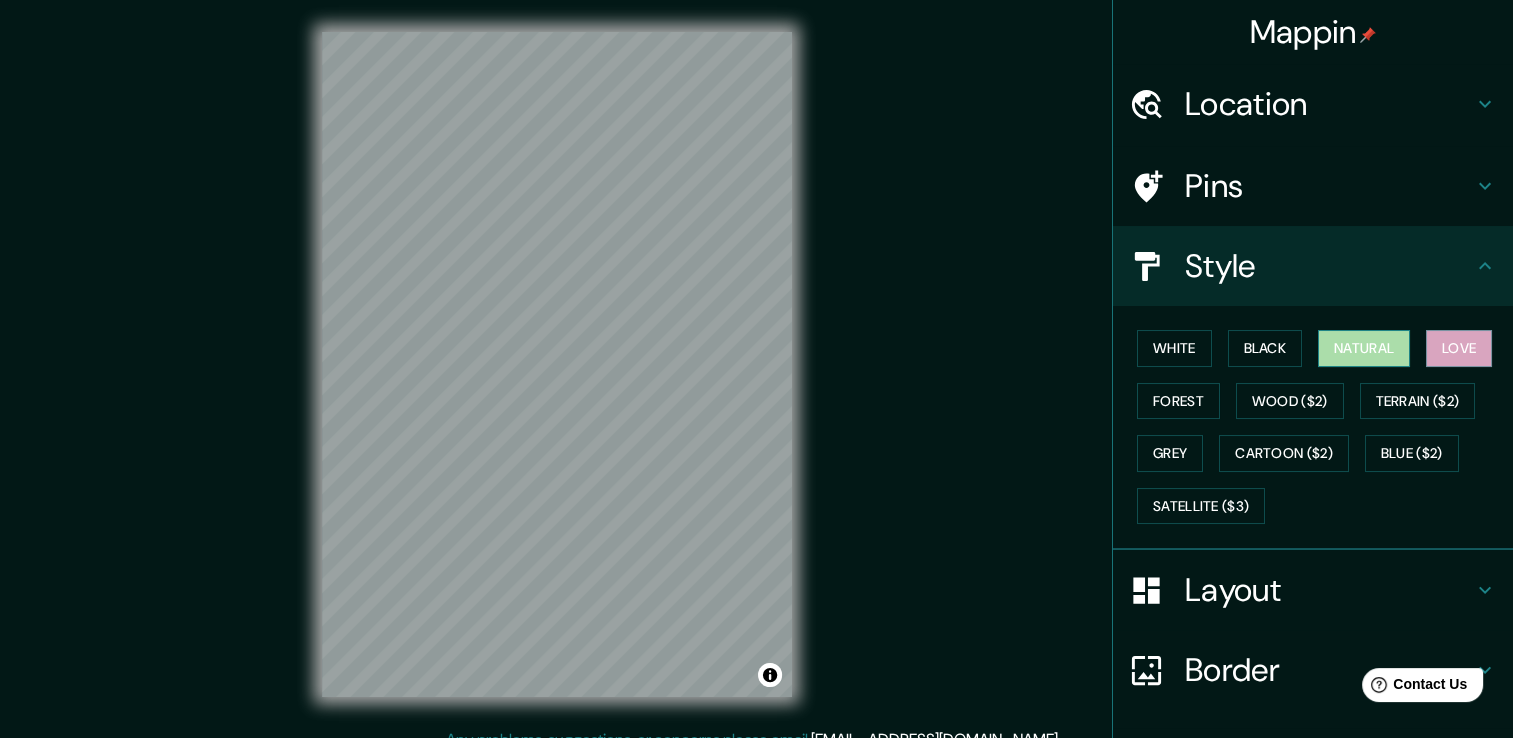 click on "Natural" at bounding box center [1364, 348] 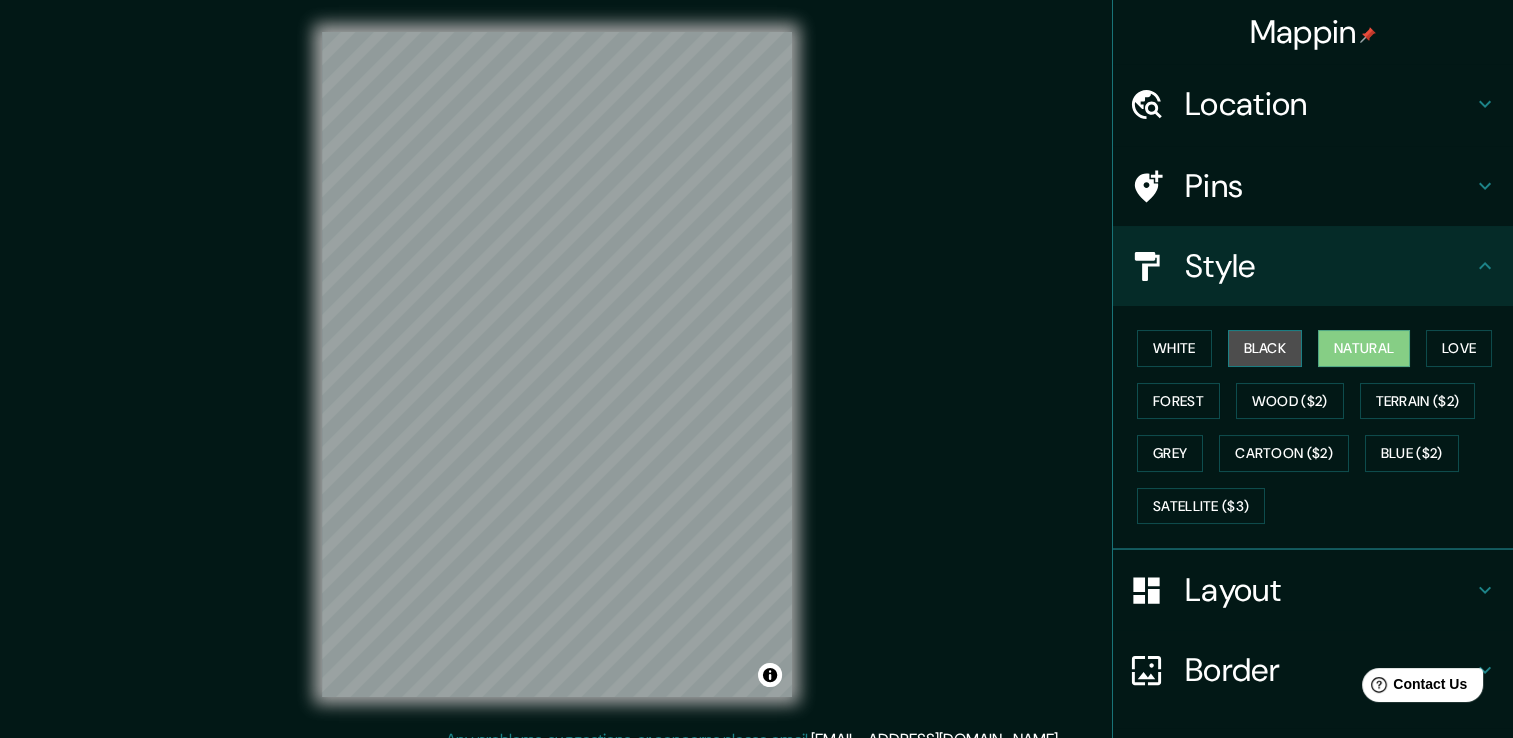 click on "Black" at bounding box center (1265, 348) 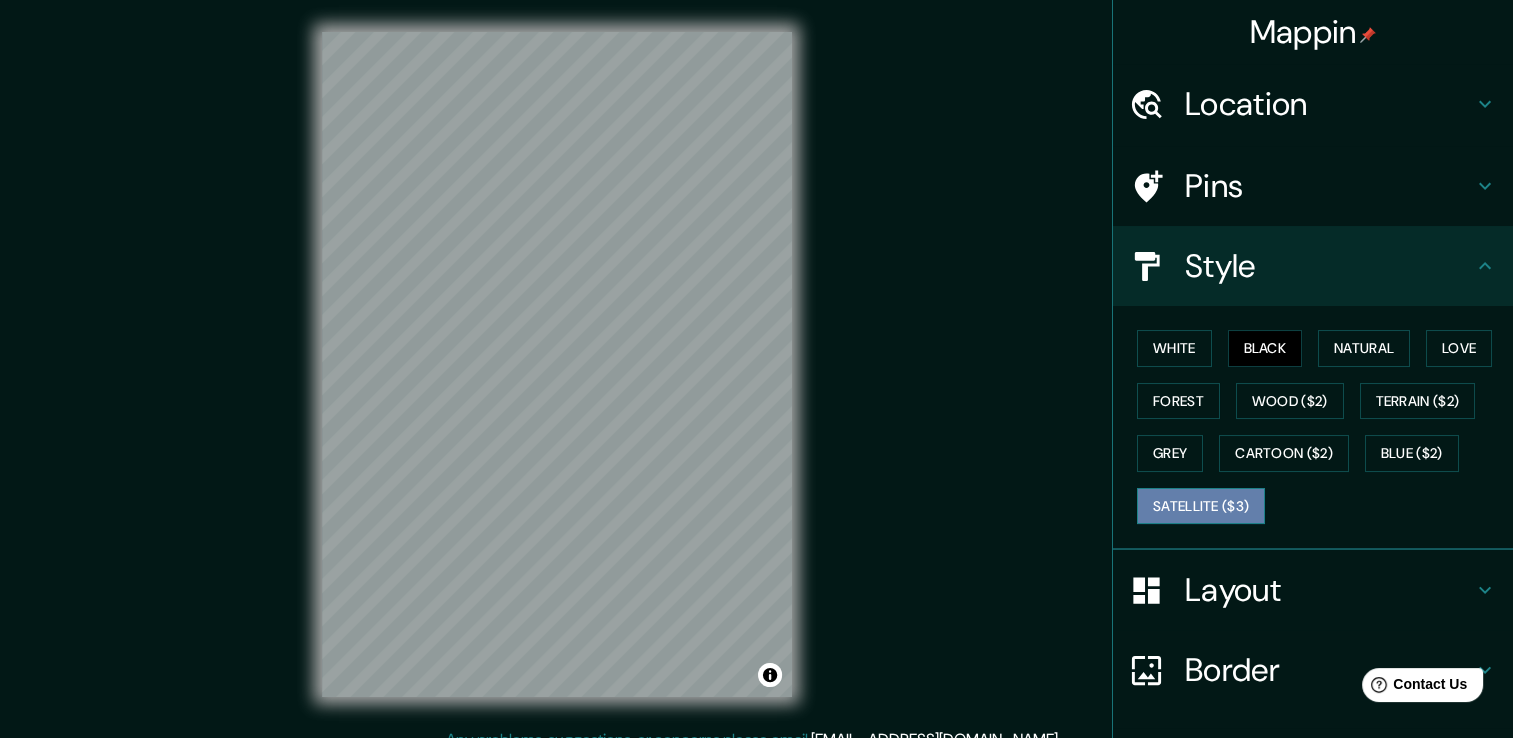 click on "Satellite ($3)" at bounding box center [1201, 506] 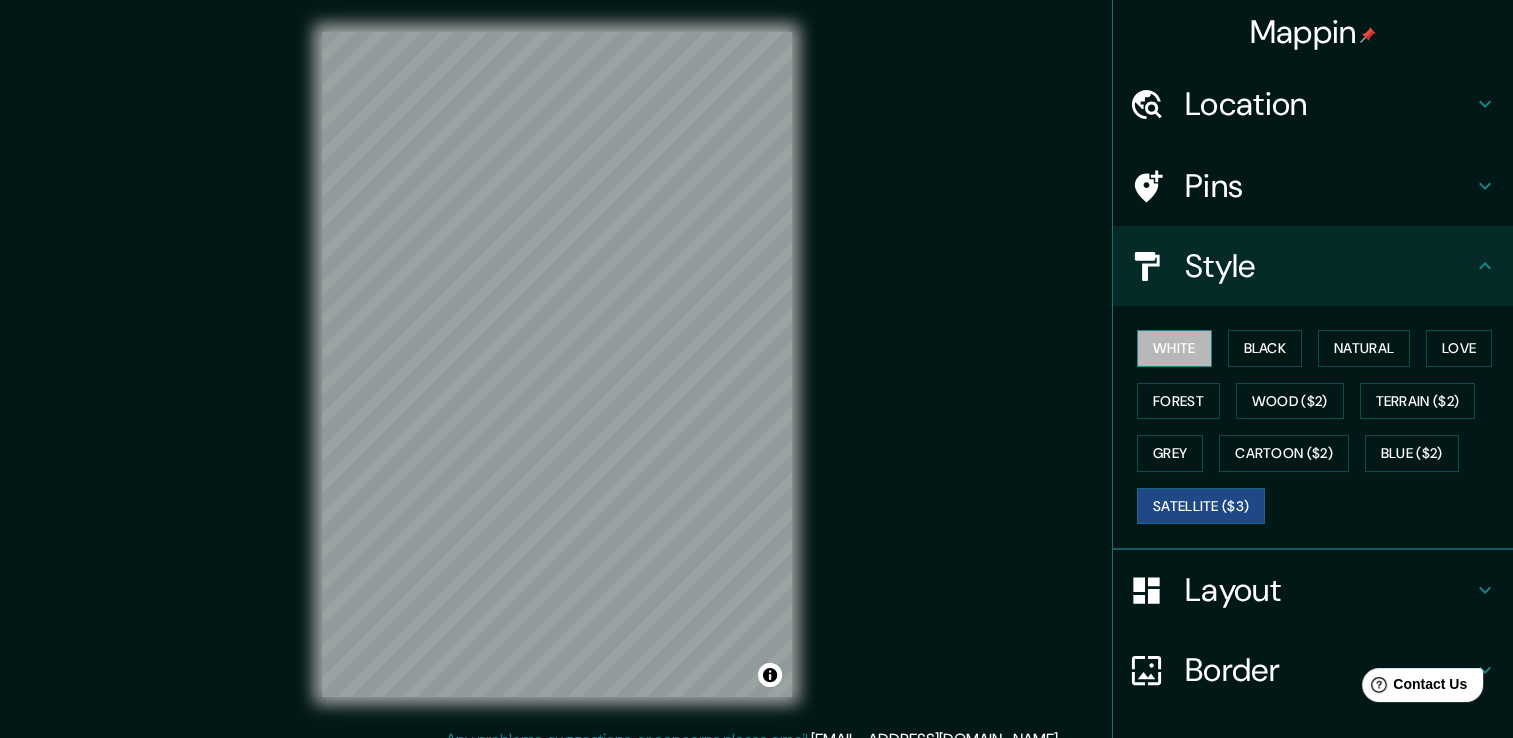 click on "White" at bounding box center [1174, 348] 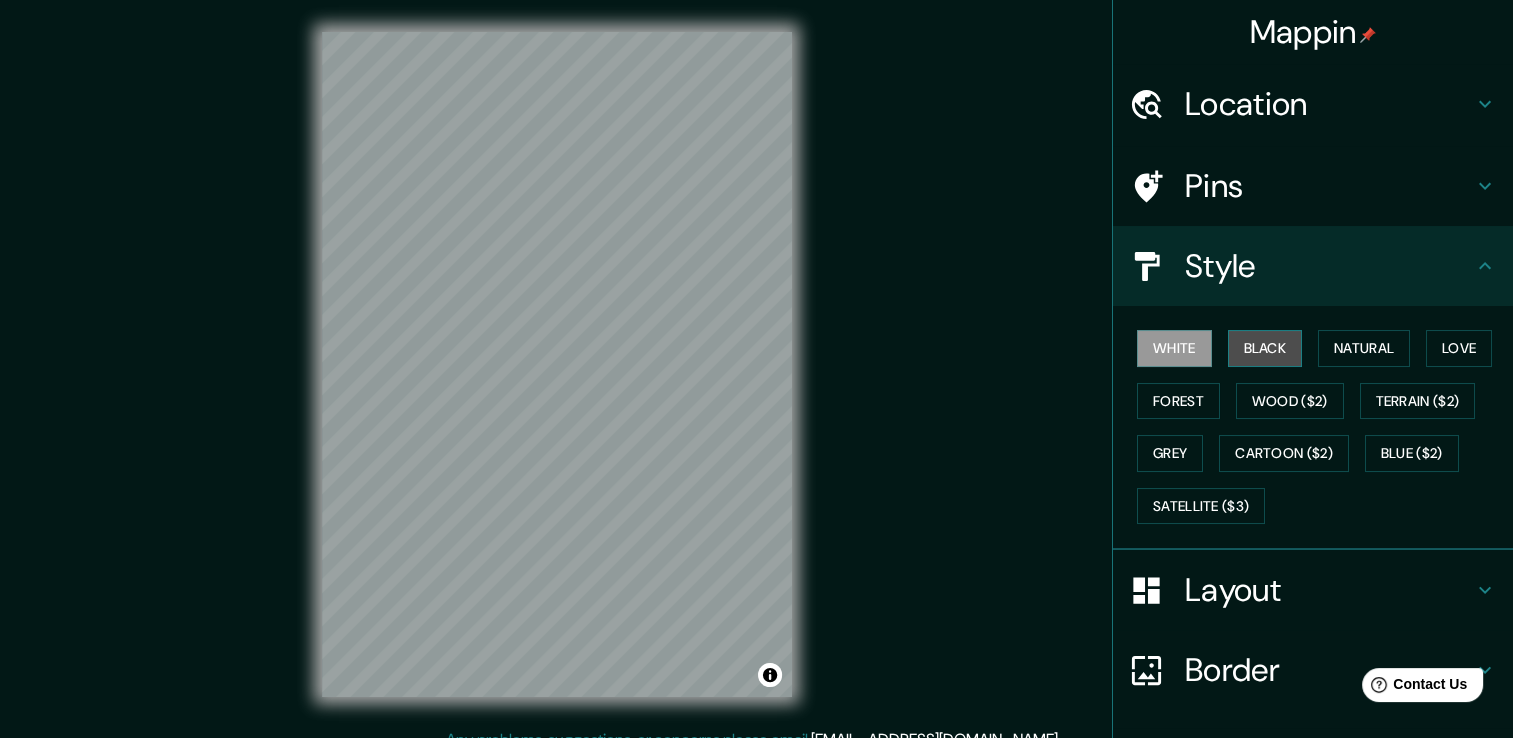 click on "Black" at bounding box center [1265, 348] 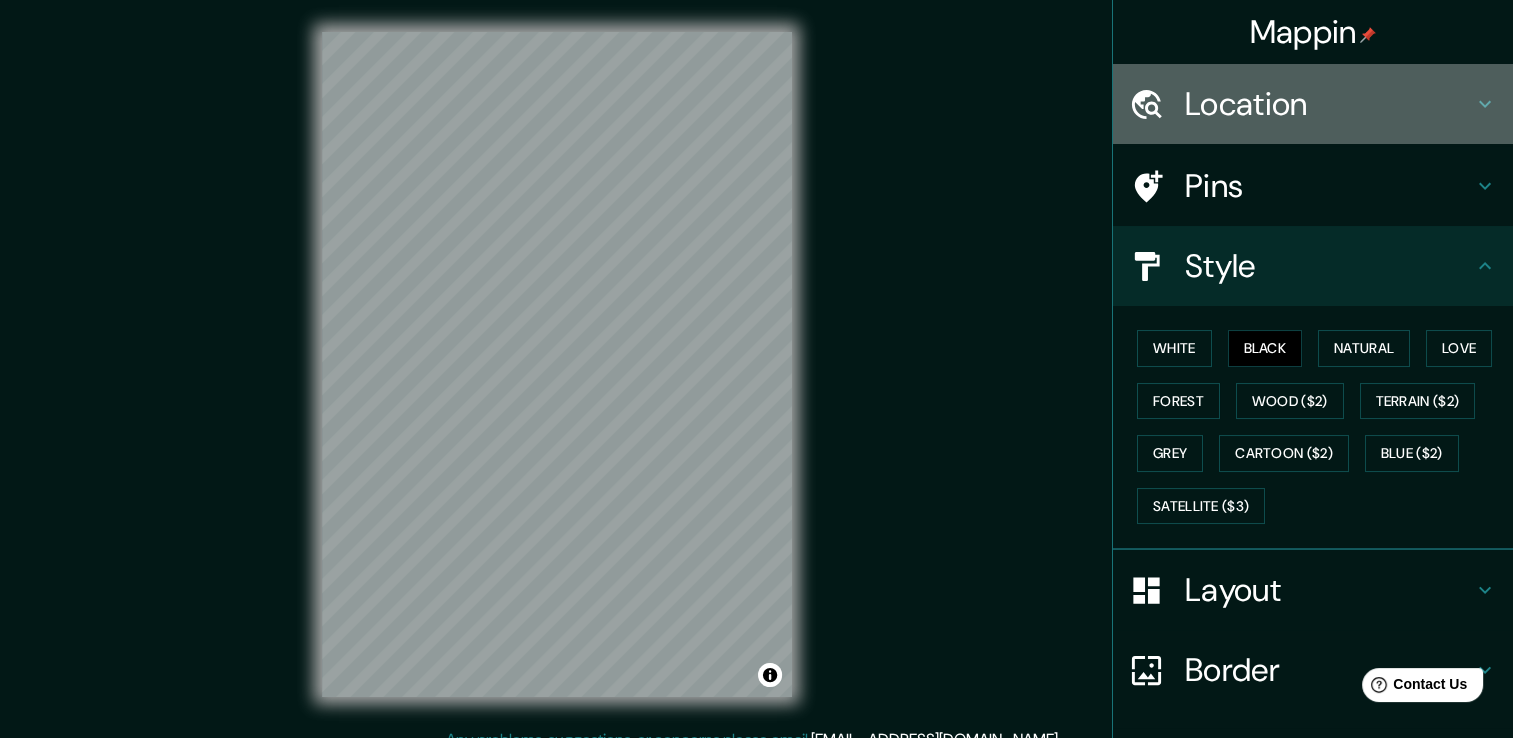 click on "Location" at bounding box center [1329, 104] 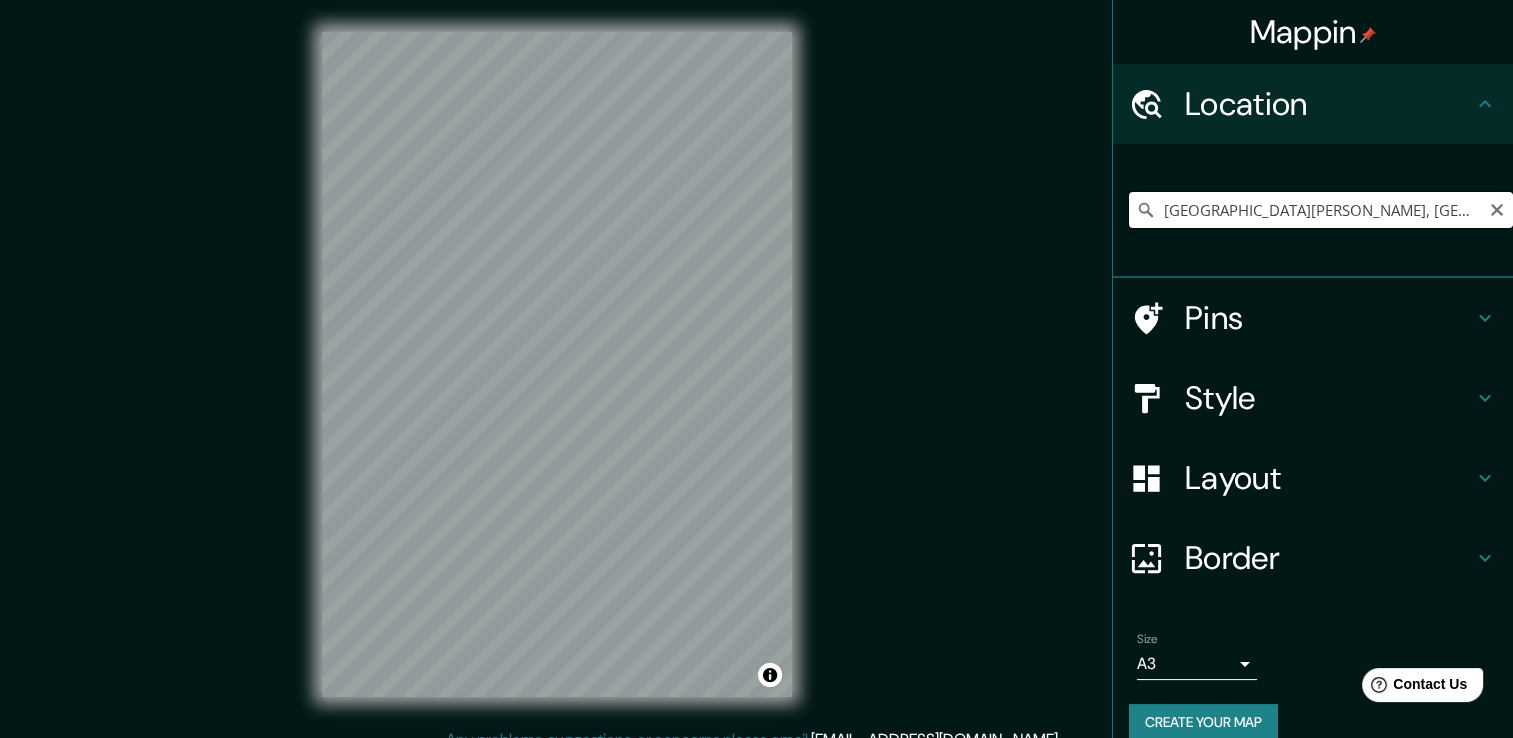 click on "[GEOGRAPHIC_DATA][PERSON_NAME], [GEOGRAPHIC_DATA][PERSON_NAME], [GEOGRAPHIC_DATA]" at bounding box center [1321, 210] 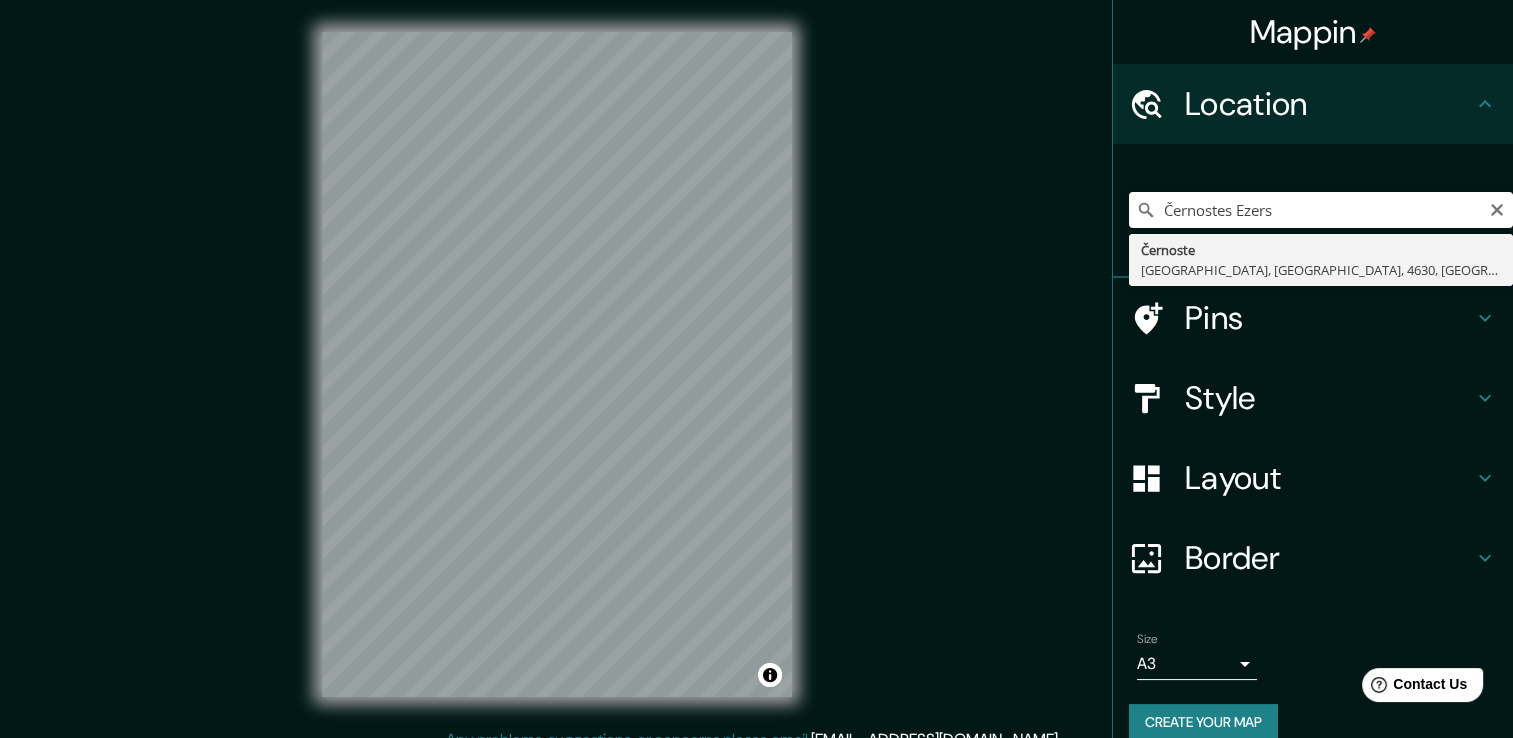 type on "[GEOGRAPHIC_DATA], [GEOGRAPHIC_DATA], [GEOGRAPHIC_DATA], 4630, [GEOGRAPHIC_DATA]" 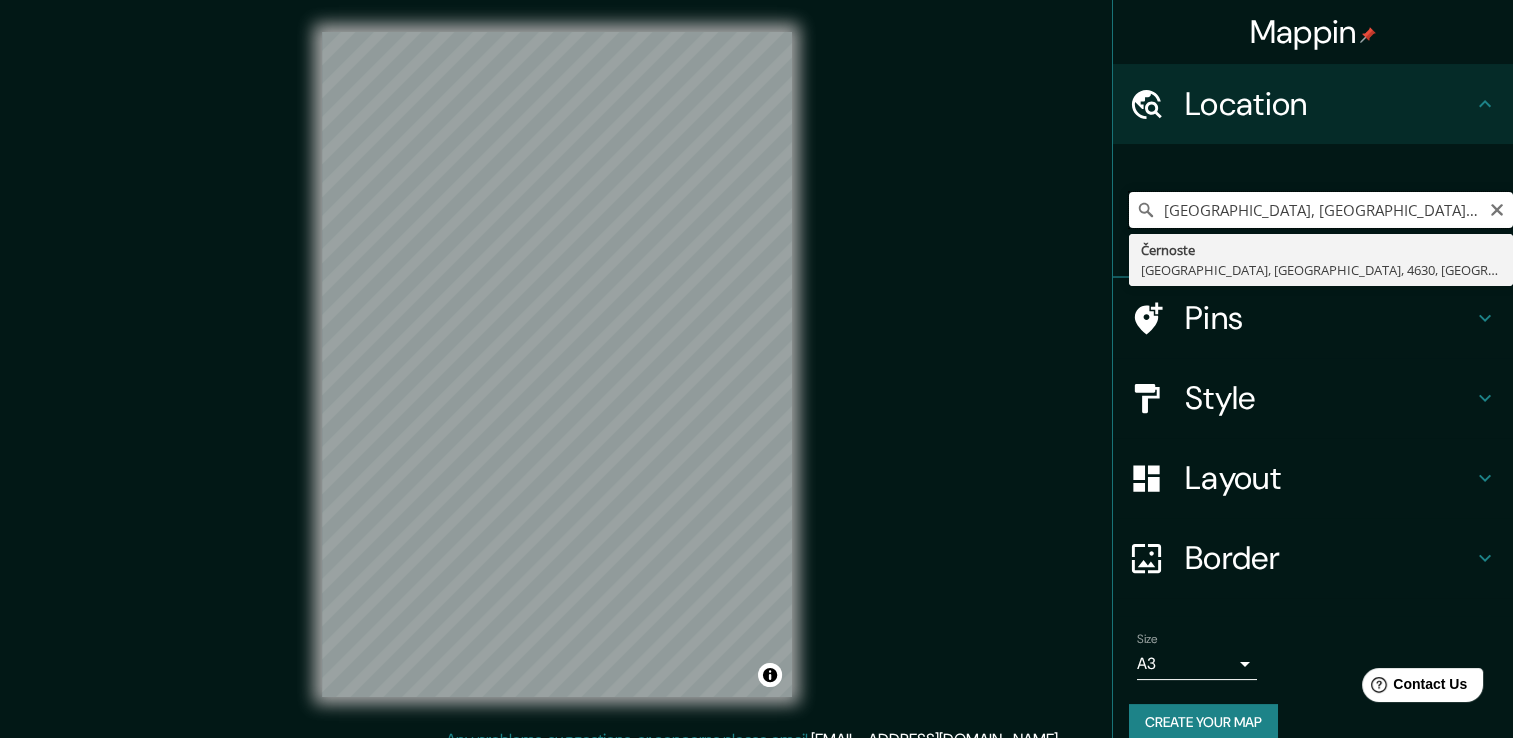 scroll, scrollTop: 0, scrollLeft: 0, axis: both 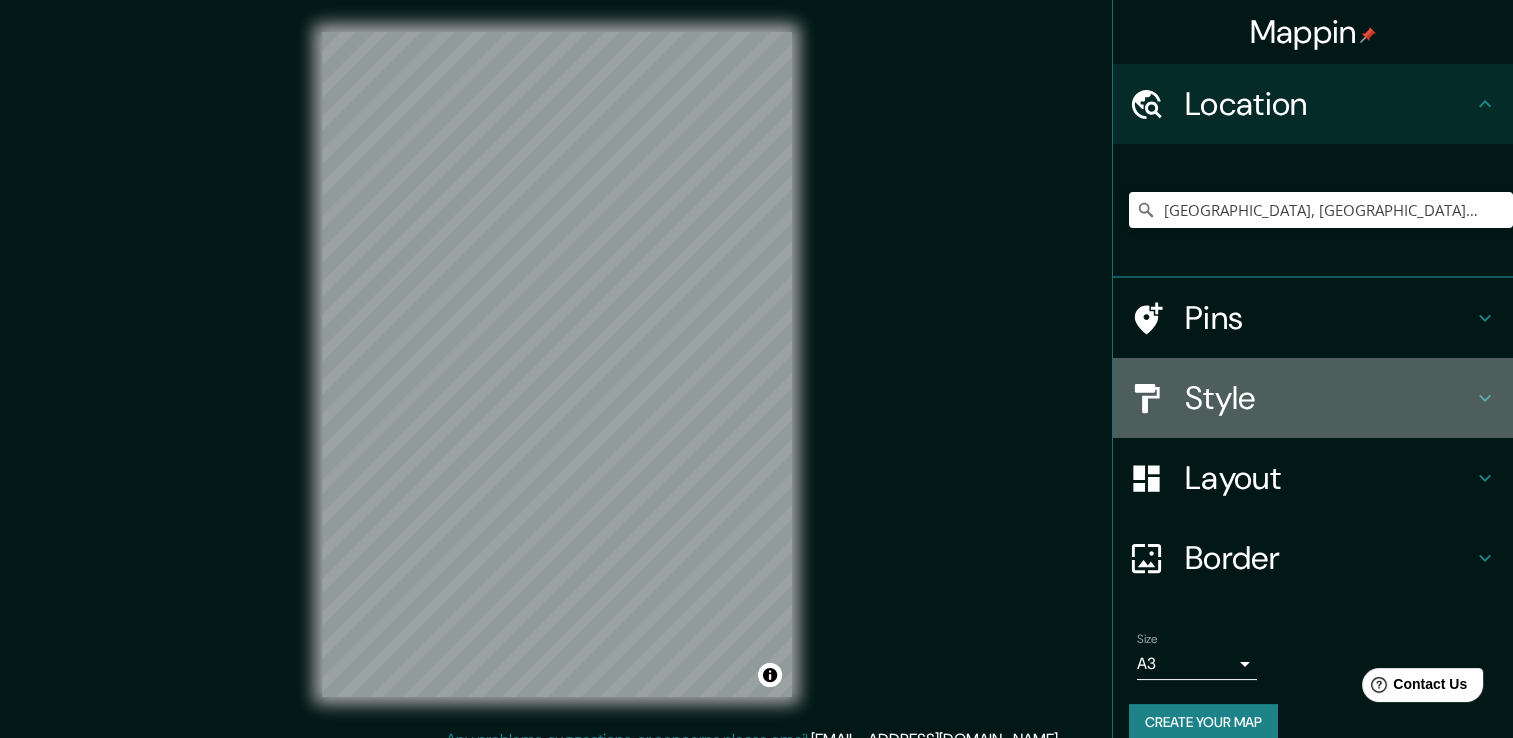 click on "Style" at bounding box center [1329, 398] 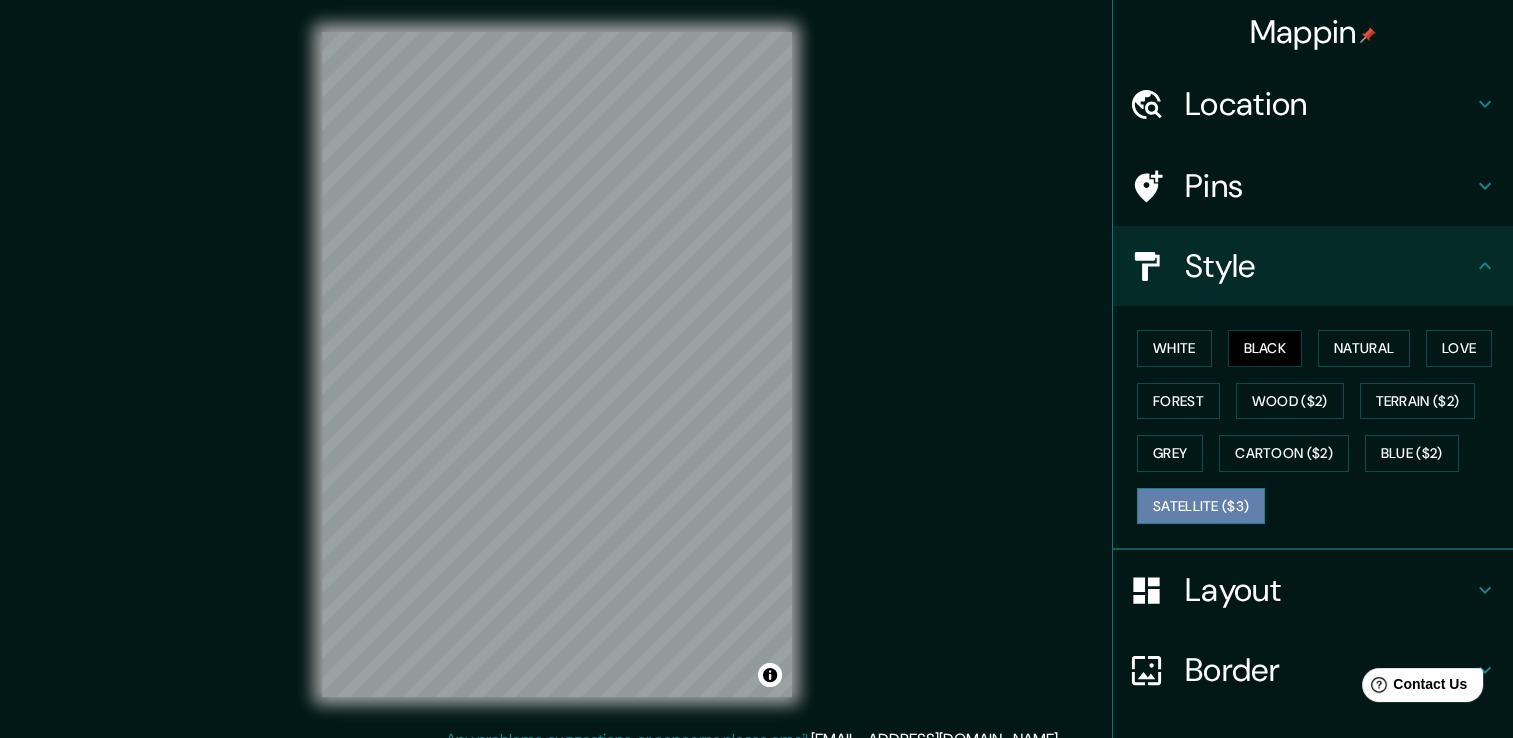 click on "Satellite ($3)" at bounding box center (1201, 506) 